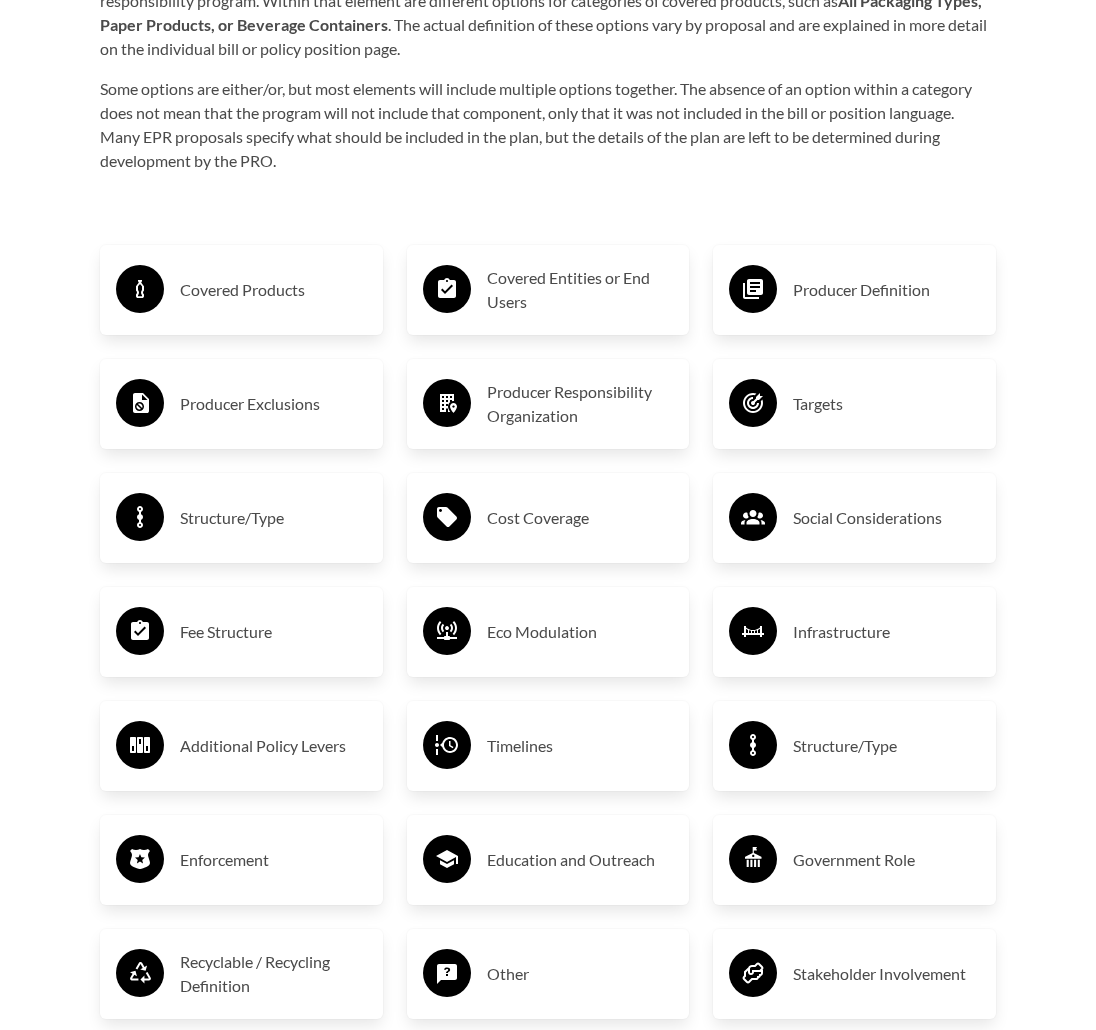 scroll, scrollTop: 3000, scrollLeft: 0, axis: vertical 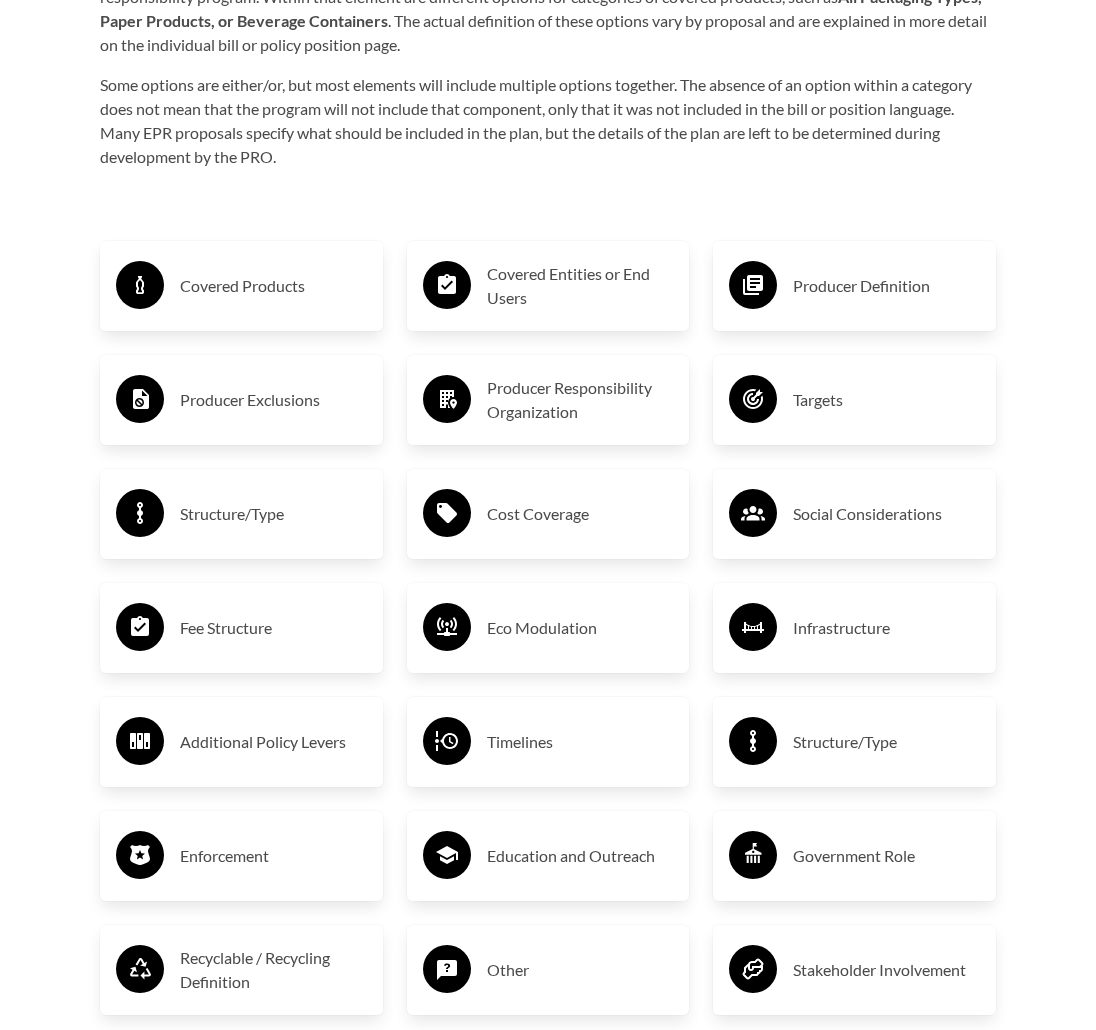click on "Producer Definition" at bounding box center [886, 286] 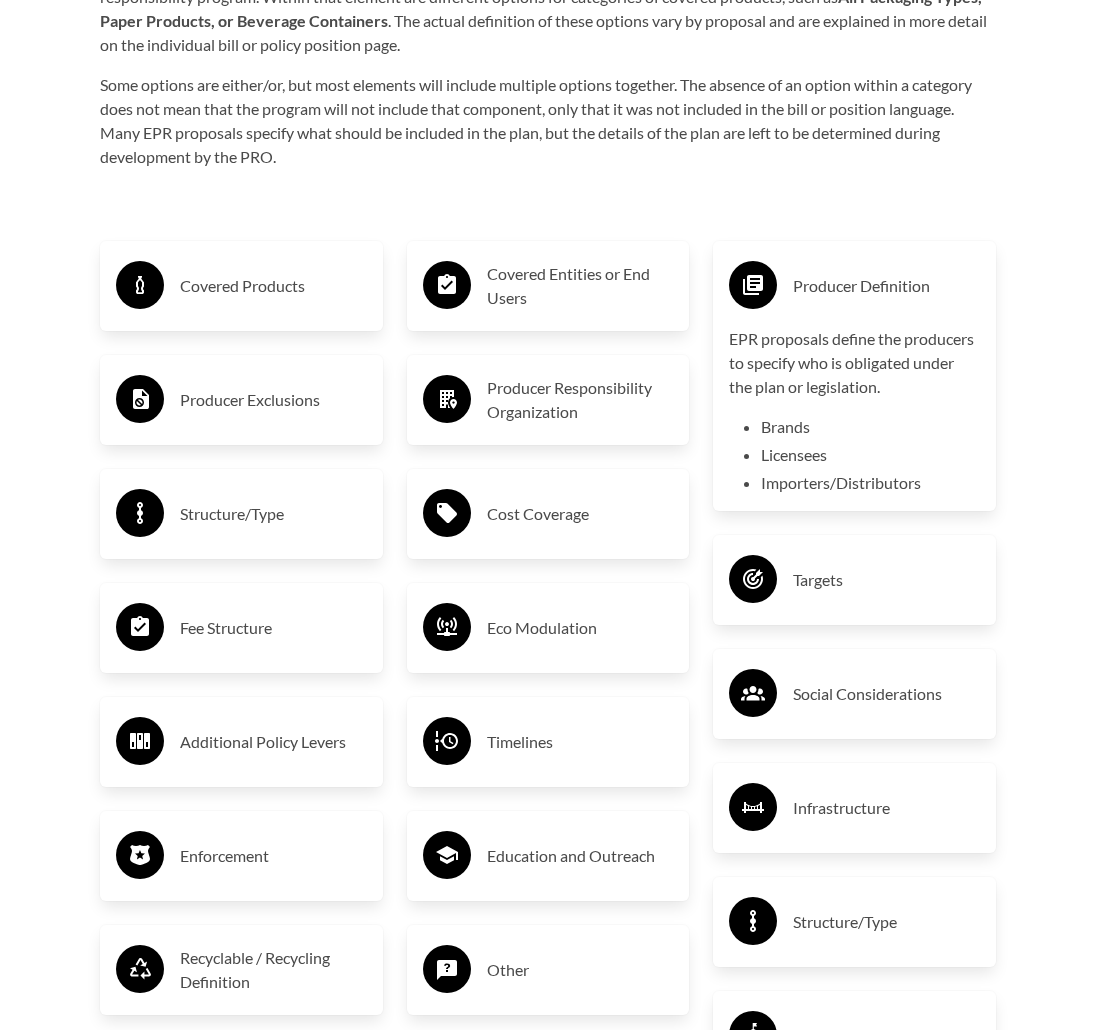 click on "Producer Definition" at bounding box center (886, 286) 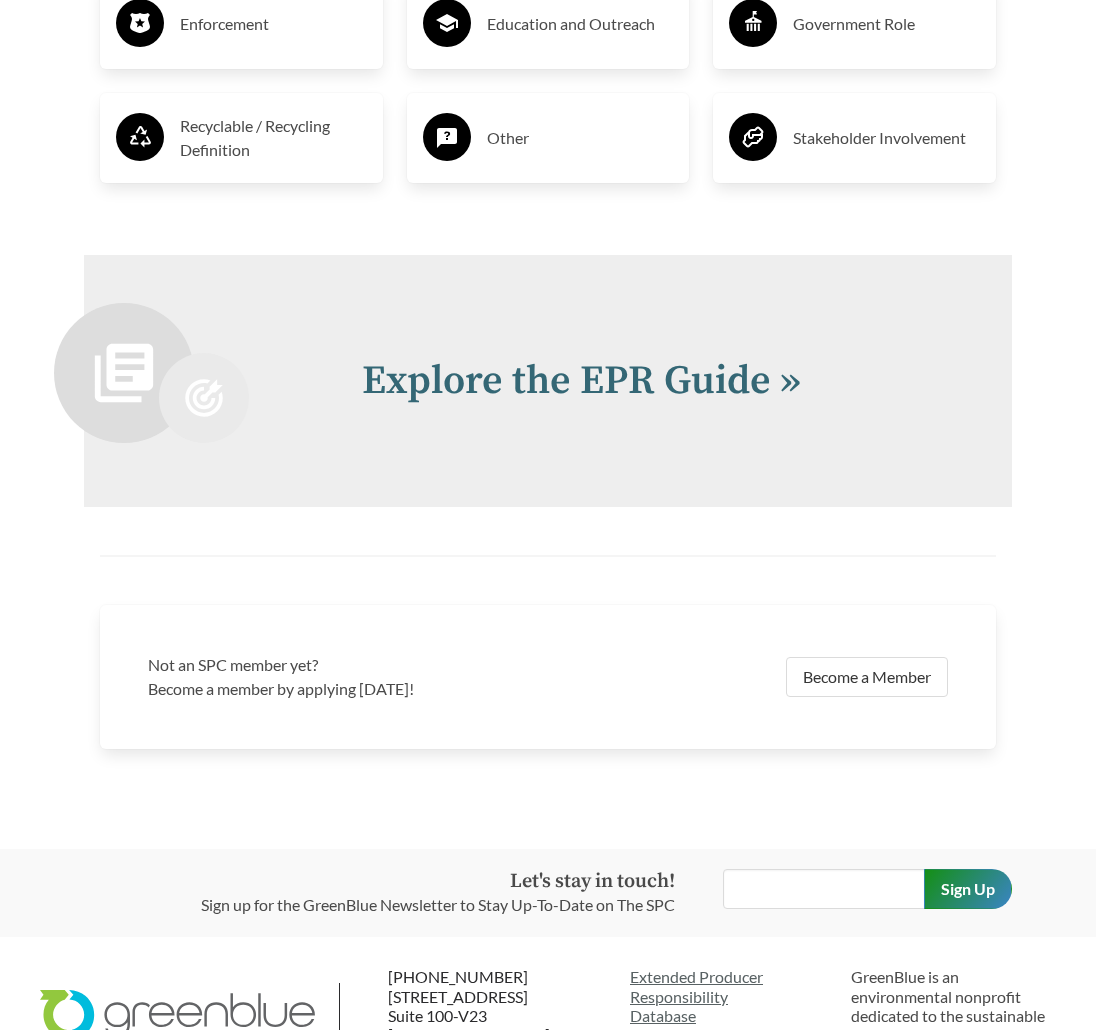 scroll, scrollTop: 3833, scrollLeft: 0, axis: vertical 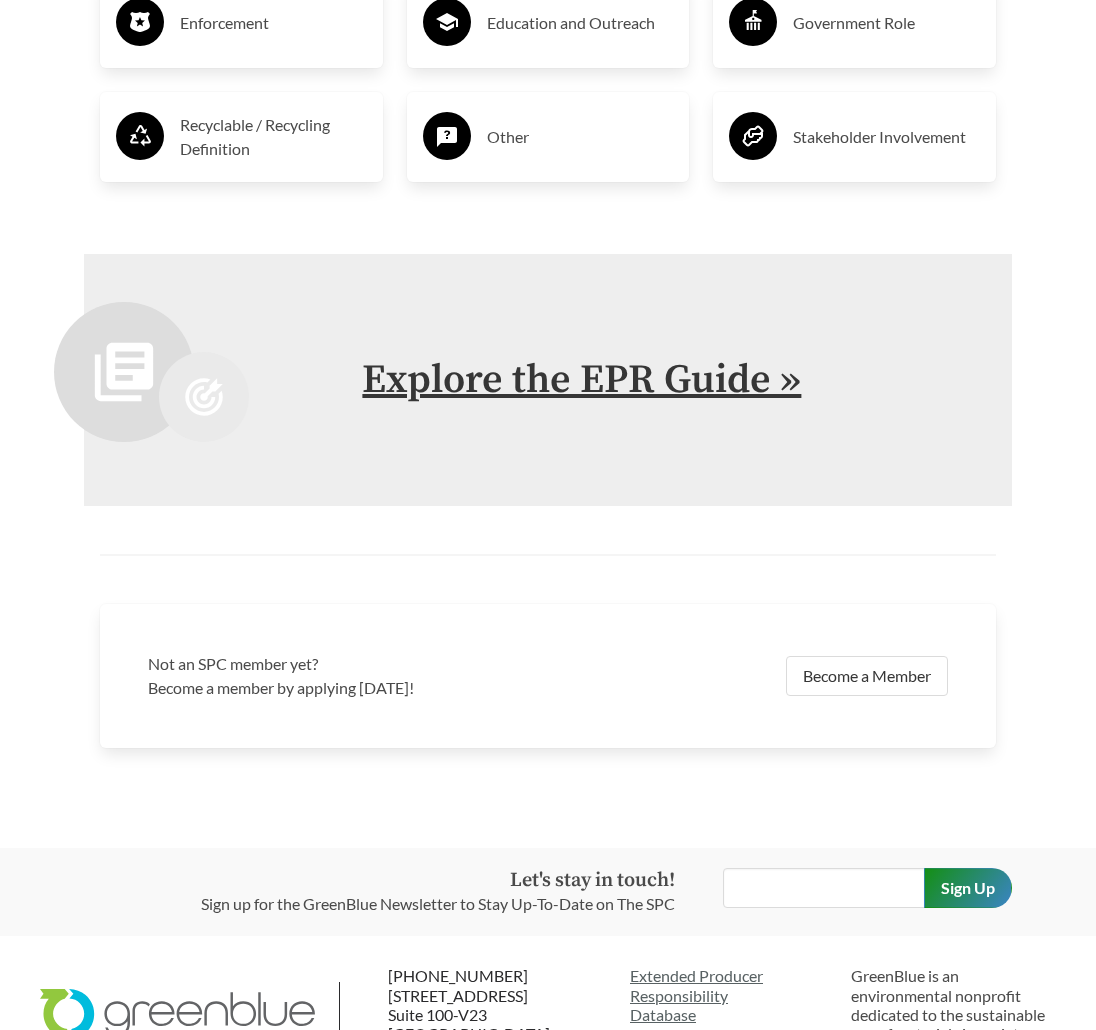 click on "Explore the EPR Guide »" at bounding box center (581, 380) 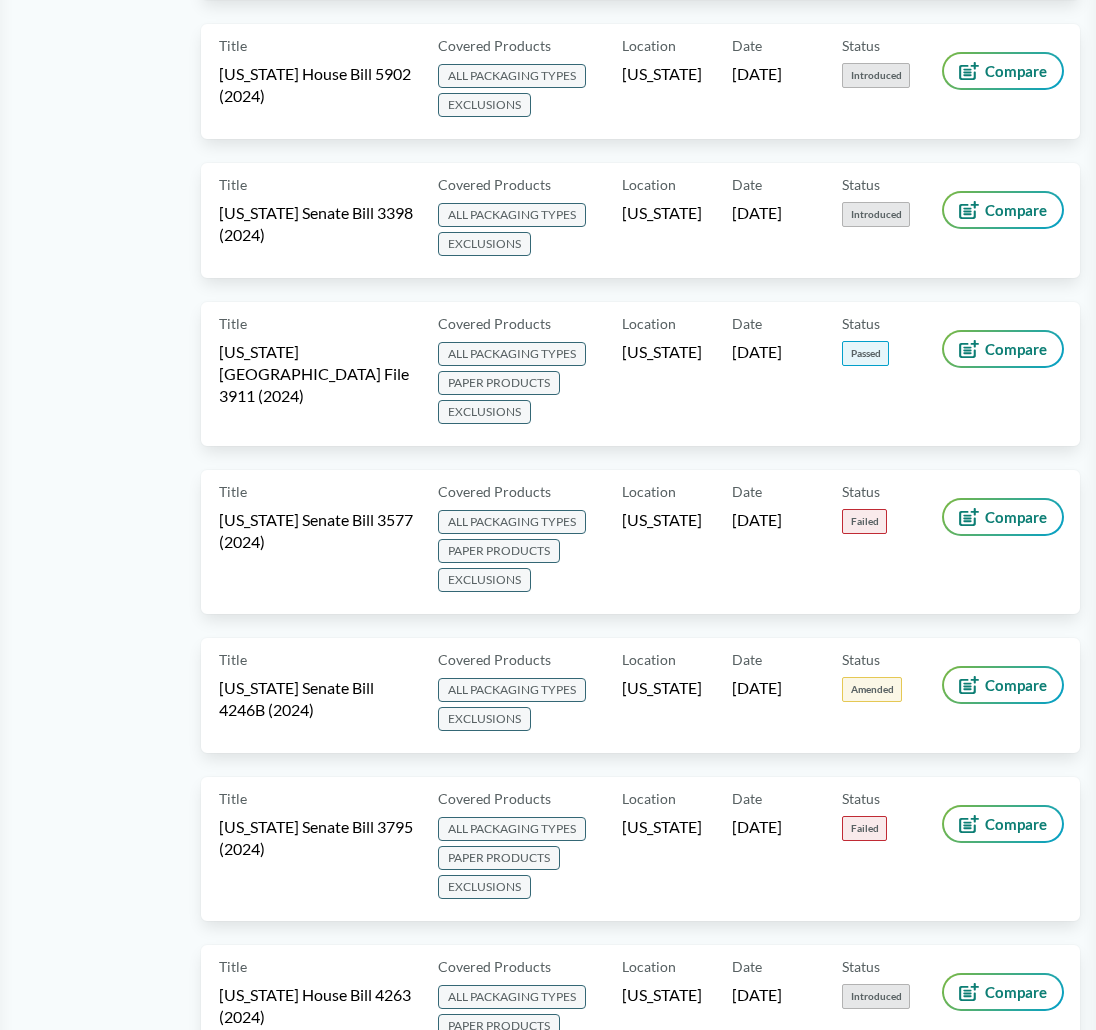 scroll, scrollTop: 0, scrollLeft: 0, axis: both 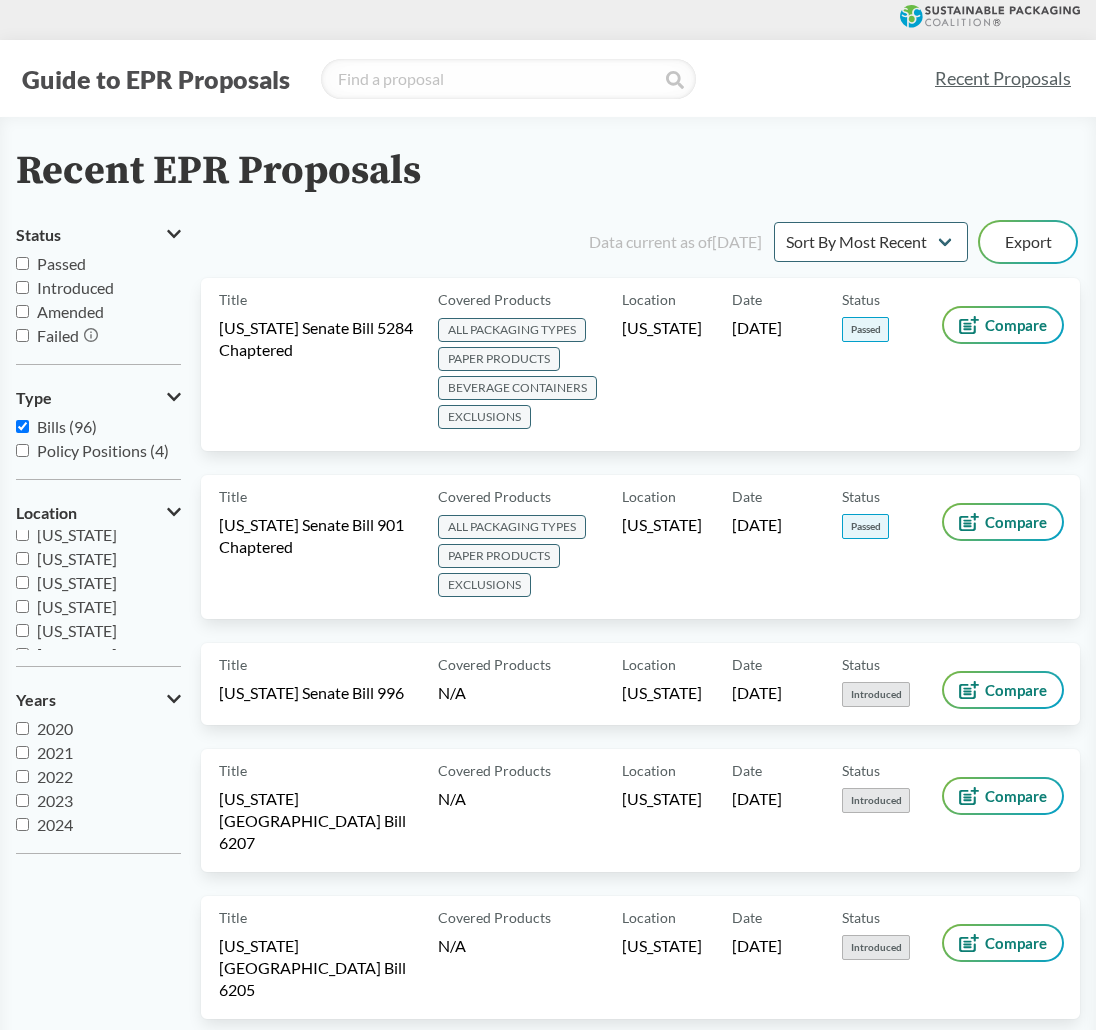 click on "[US_STATE]" at bounding box center [22, 630] 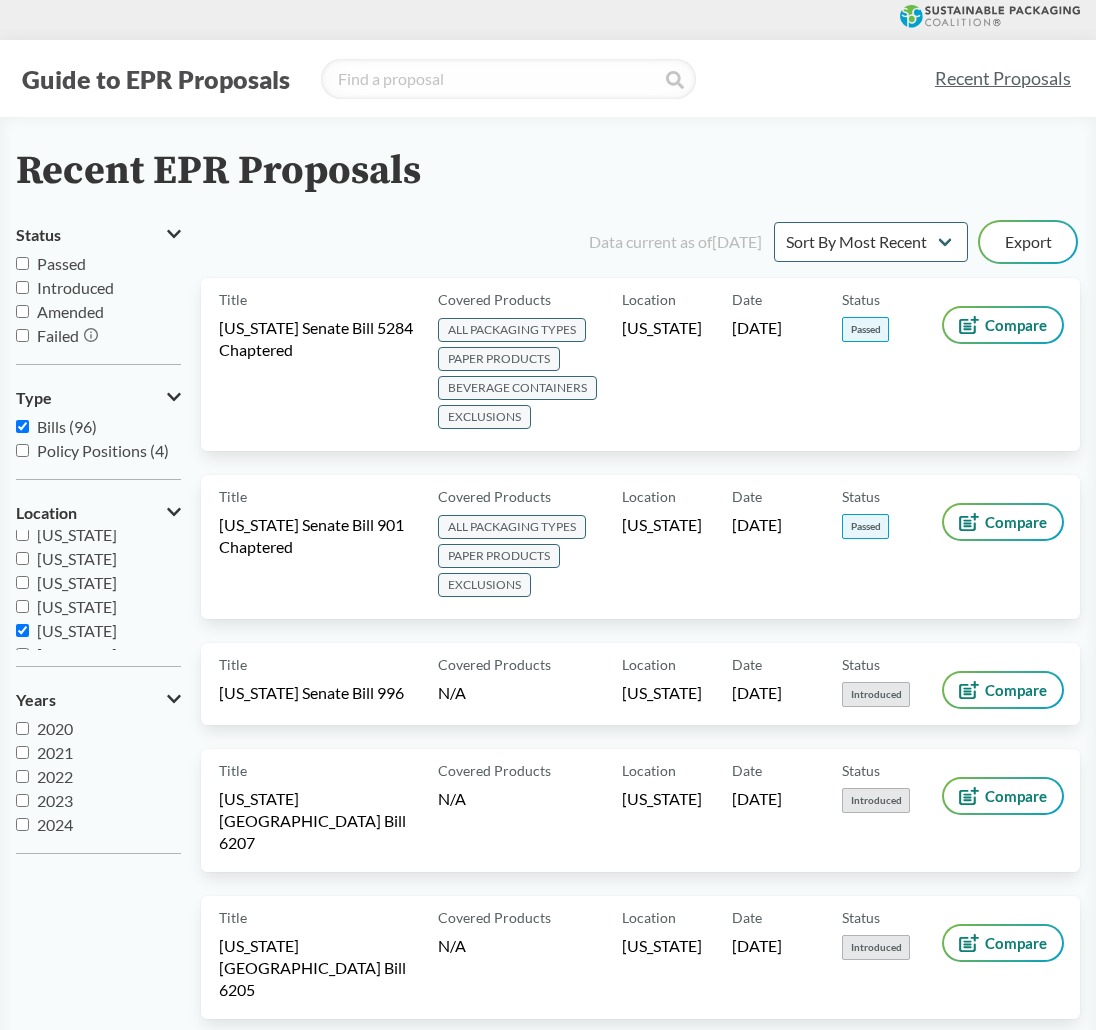 checkbox on "true" 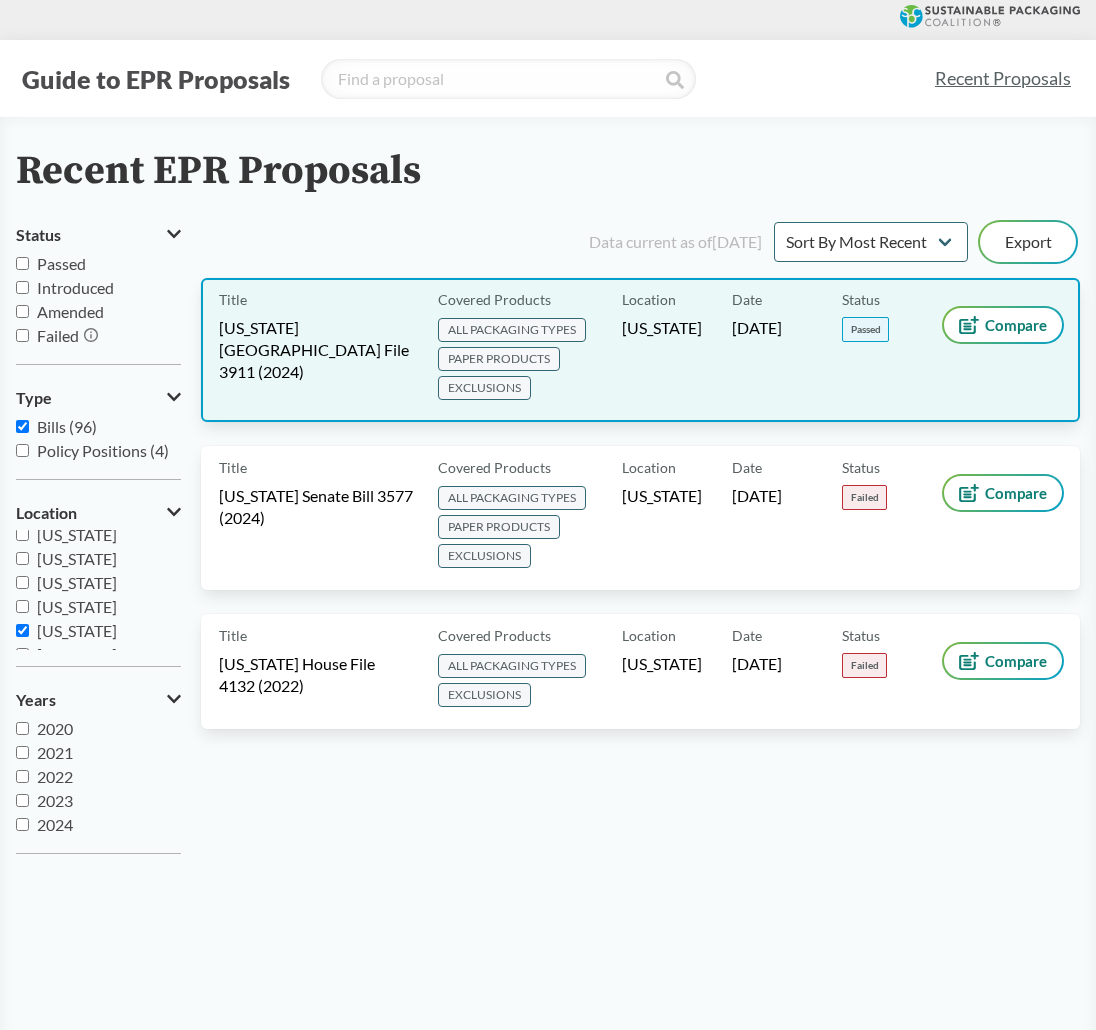 click on "Passed" at bounding box center [865, 329] 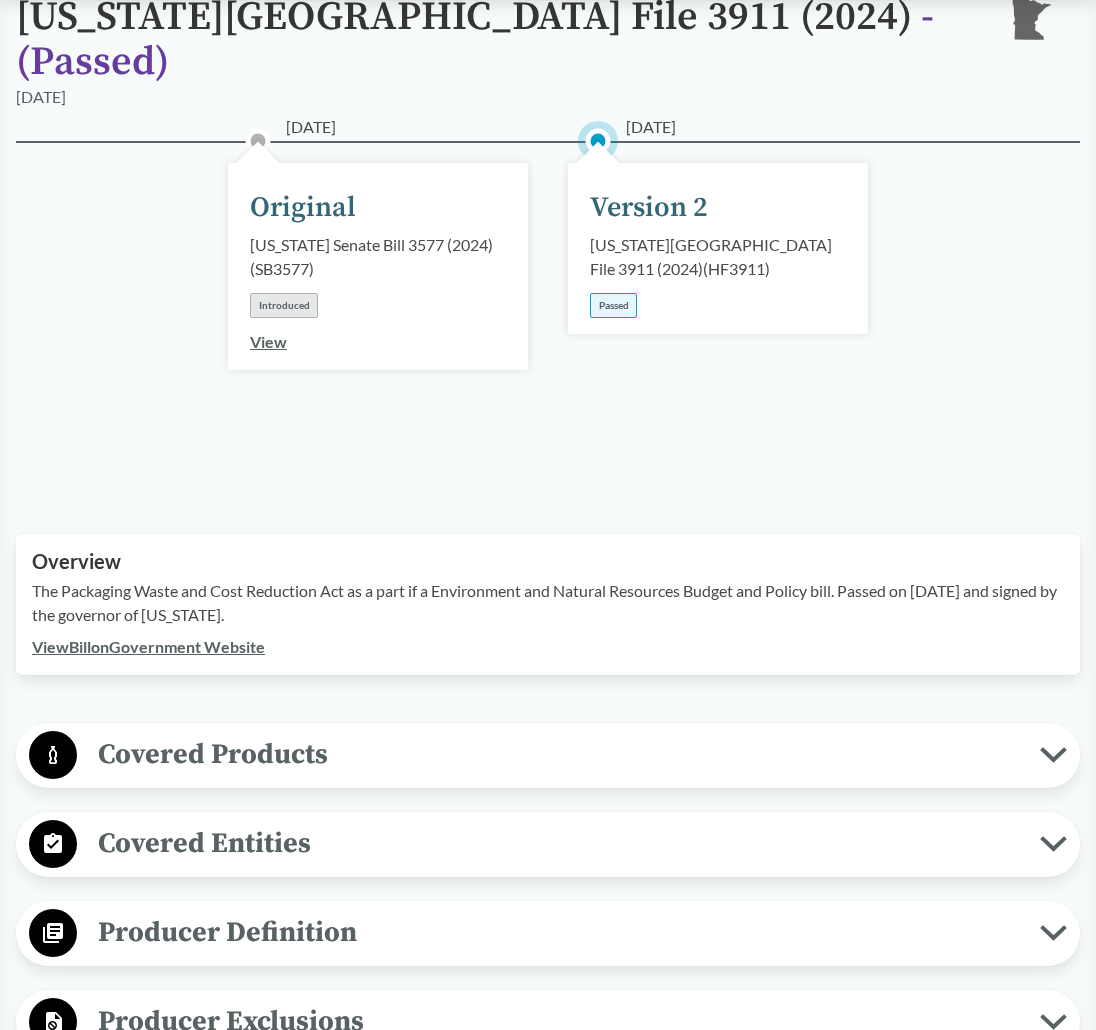 scroll, scrollTop: 334, scrollLeft: 0, axis: vertical 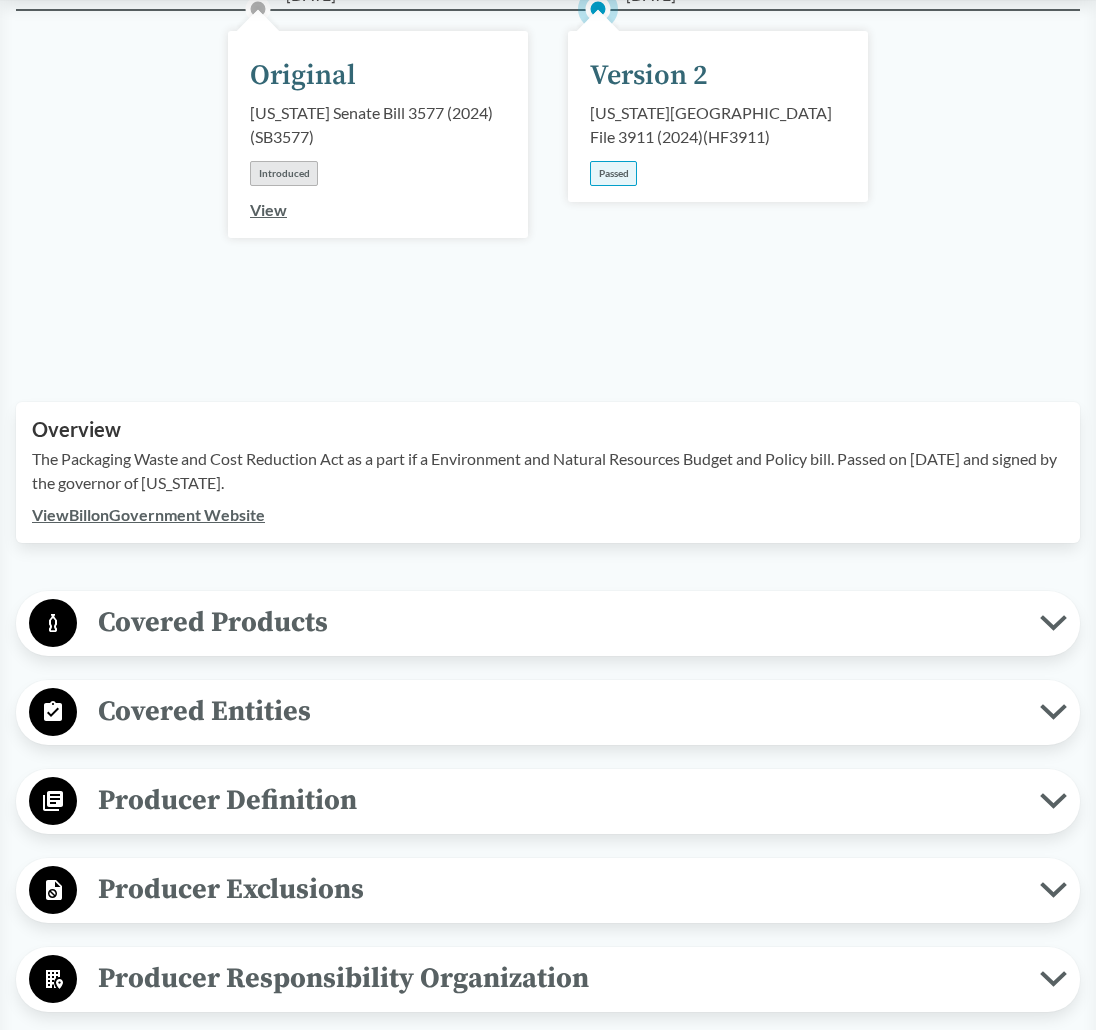 click on "Covered Products" at bounding box center [558, 622] 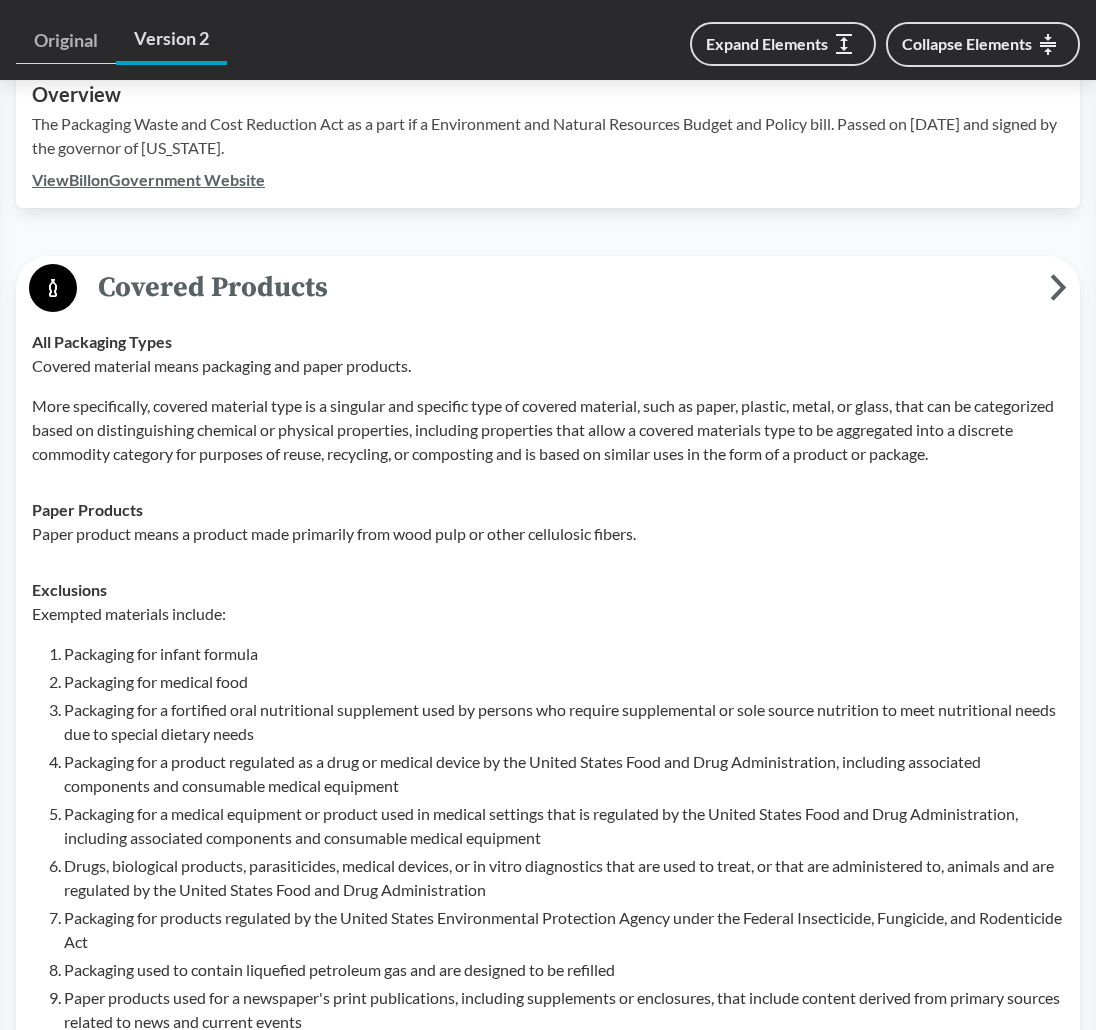 scroll, scrollTop: 667, scrollLeft: 0, axis: vertical 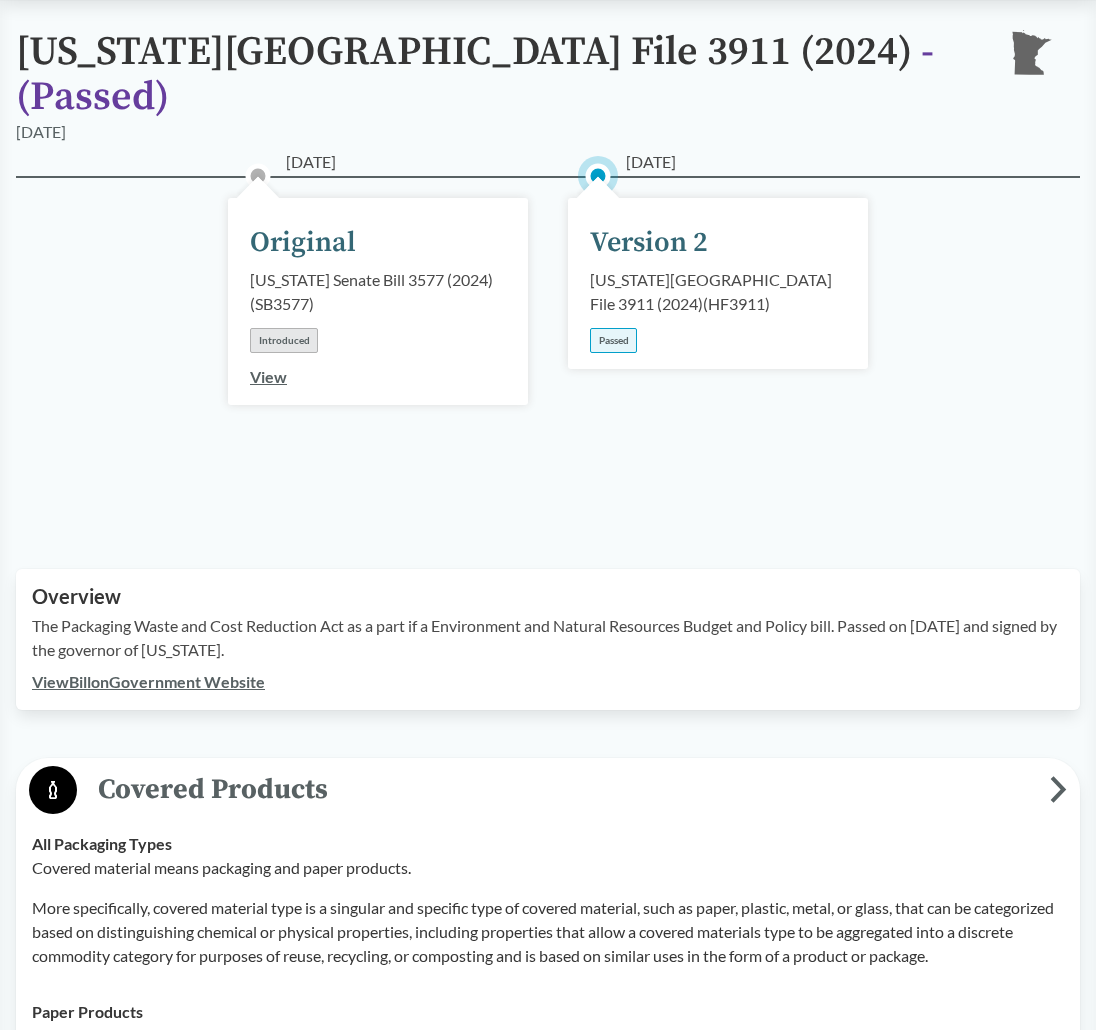 click on "View" at bounding box center [268, 376] 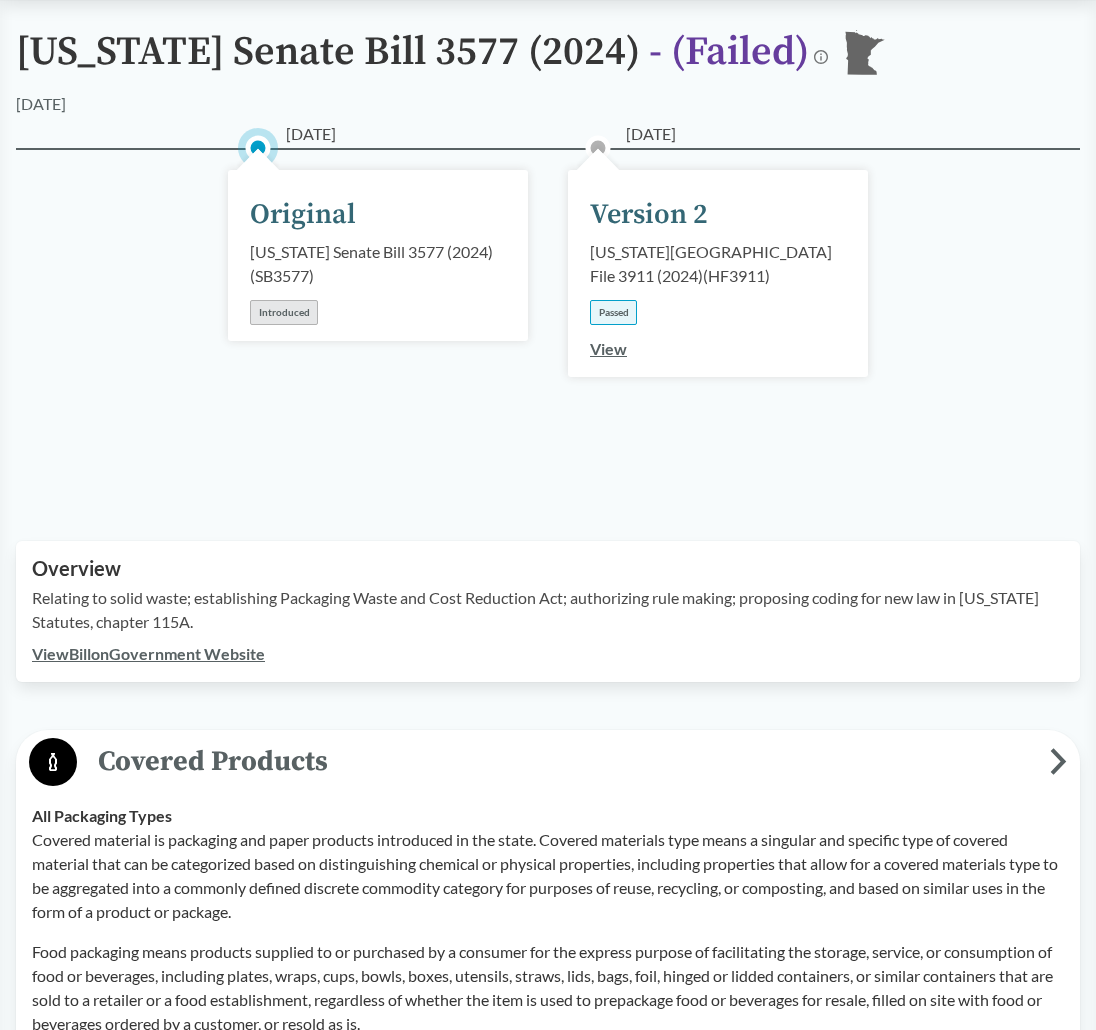 scroll, scrollTop: 0, scrollLeft: 0, axis: both 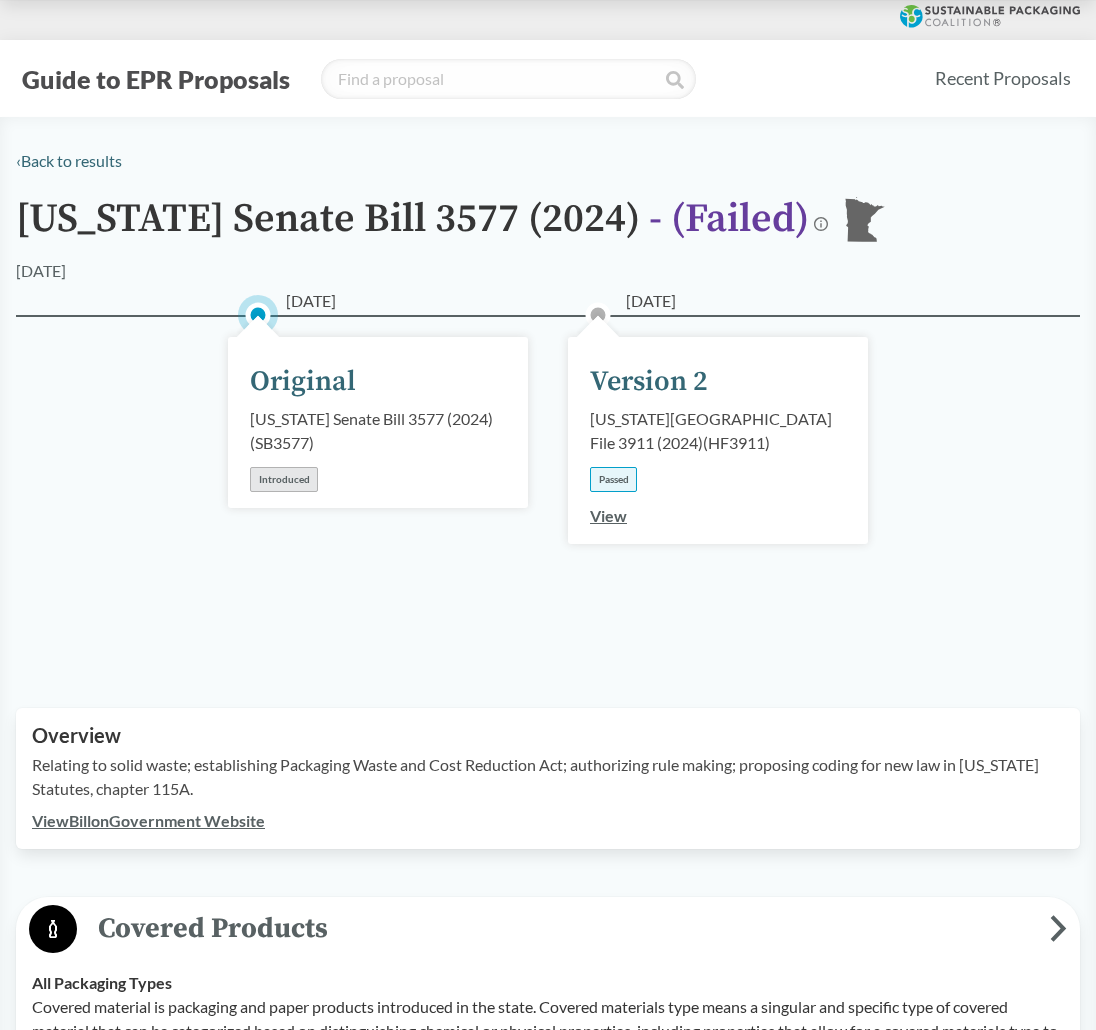 click on "View" at bounding box center [608, 515] 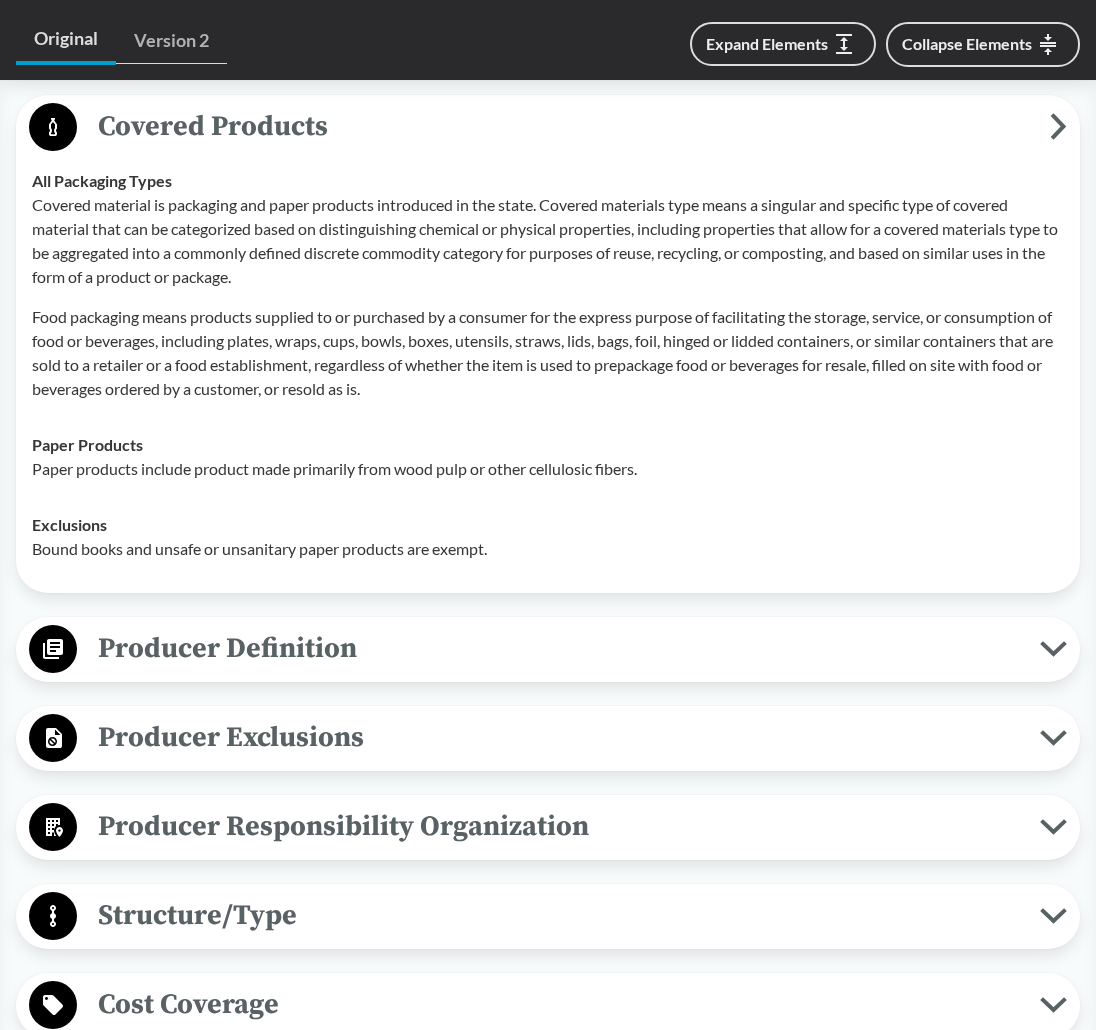 scroll, scrollTop: 1000, scrollLeft: 0, axis: vertical 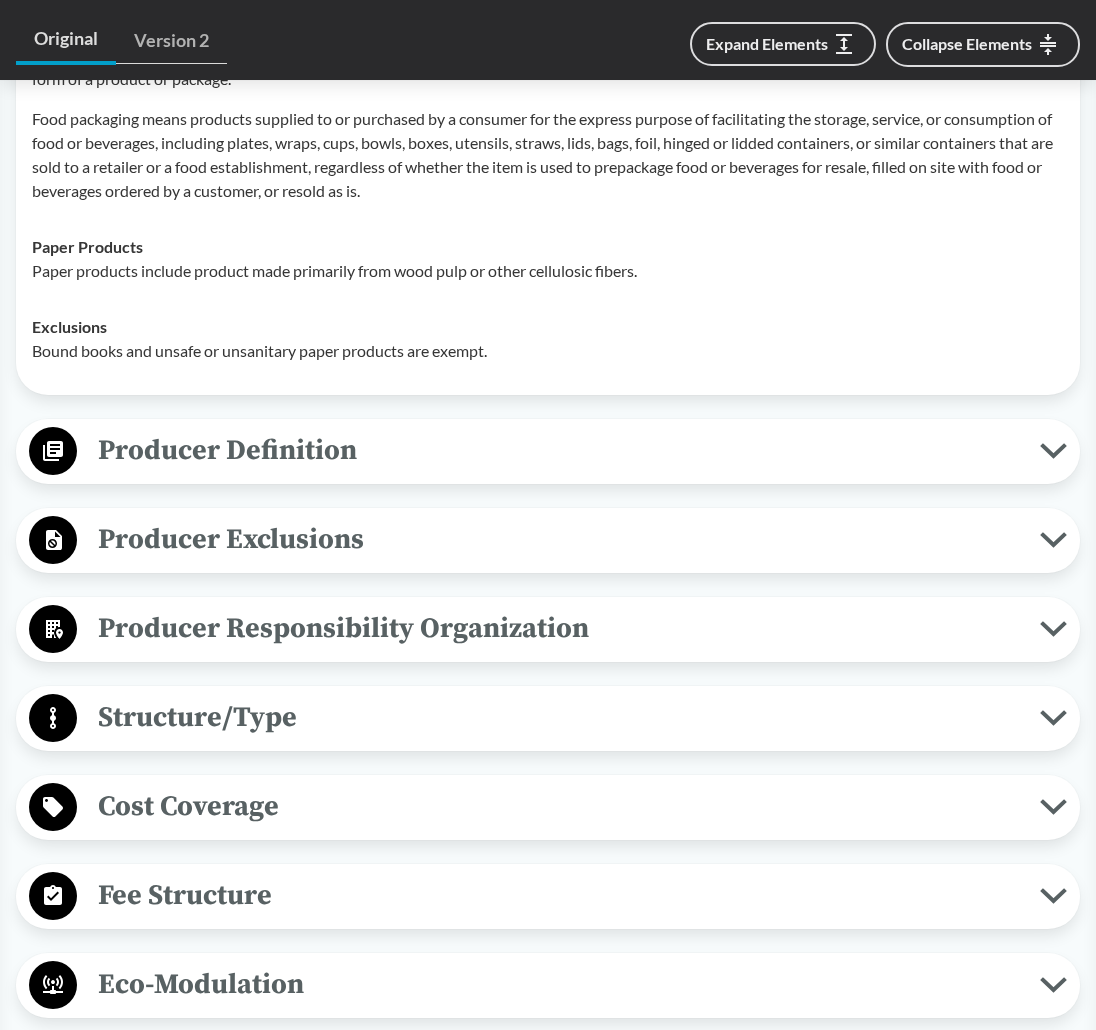 click on "Producer Definition" at bounding box center [558, 450] 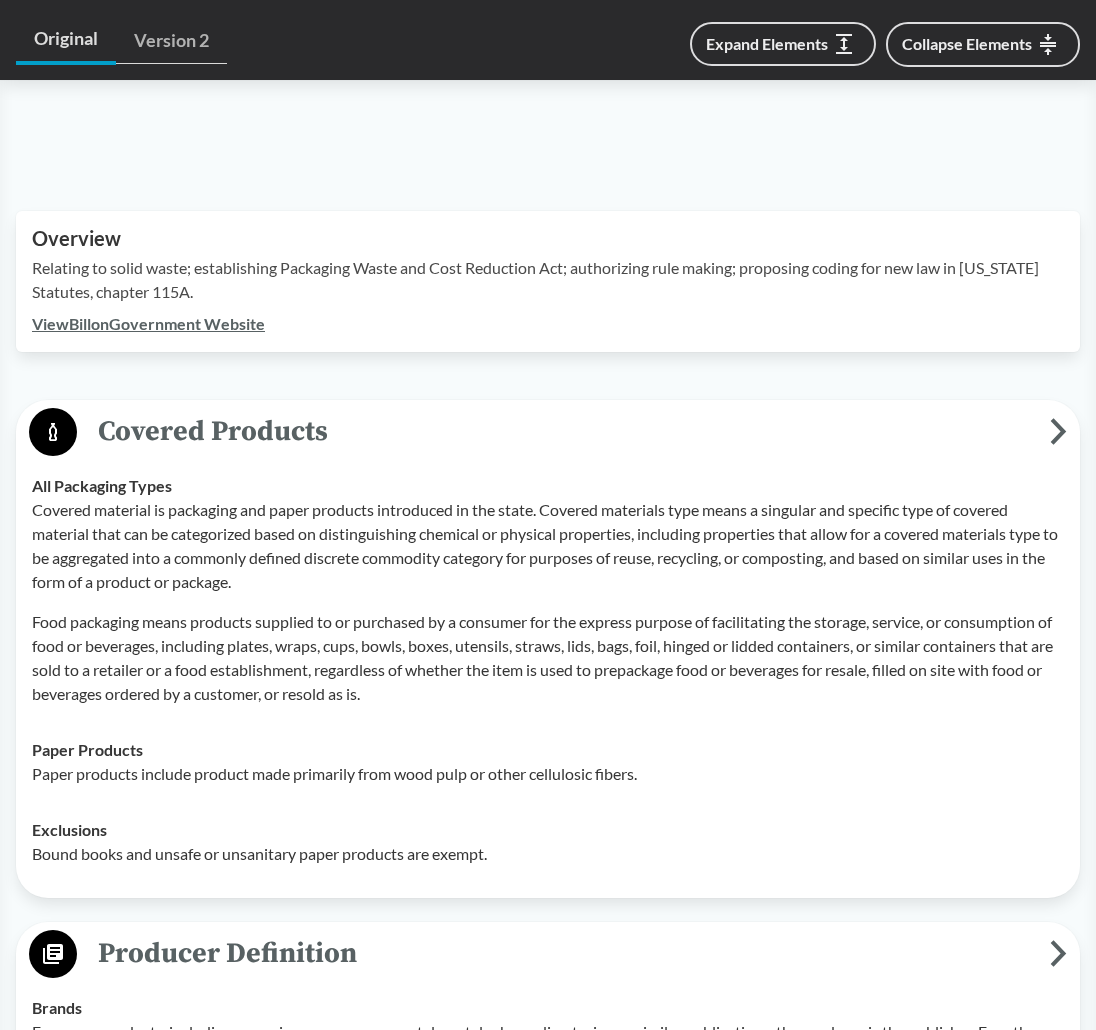 scroll, scrollTop: 0, scrollLeft: 0, axis: both 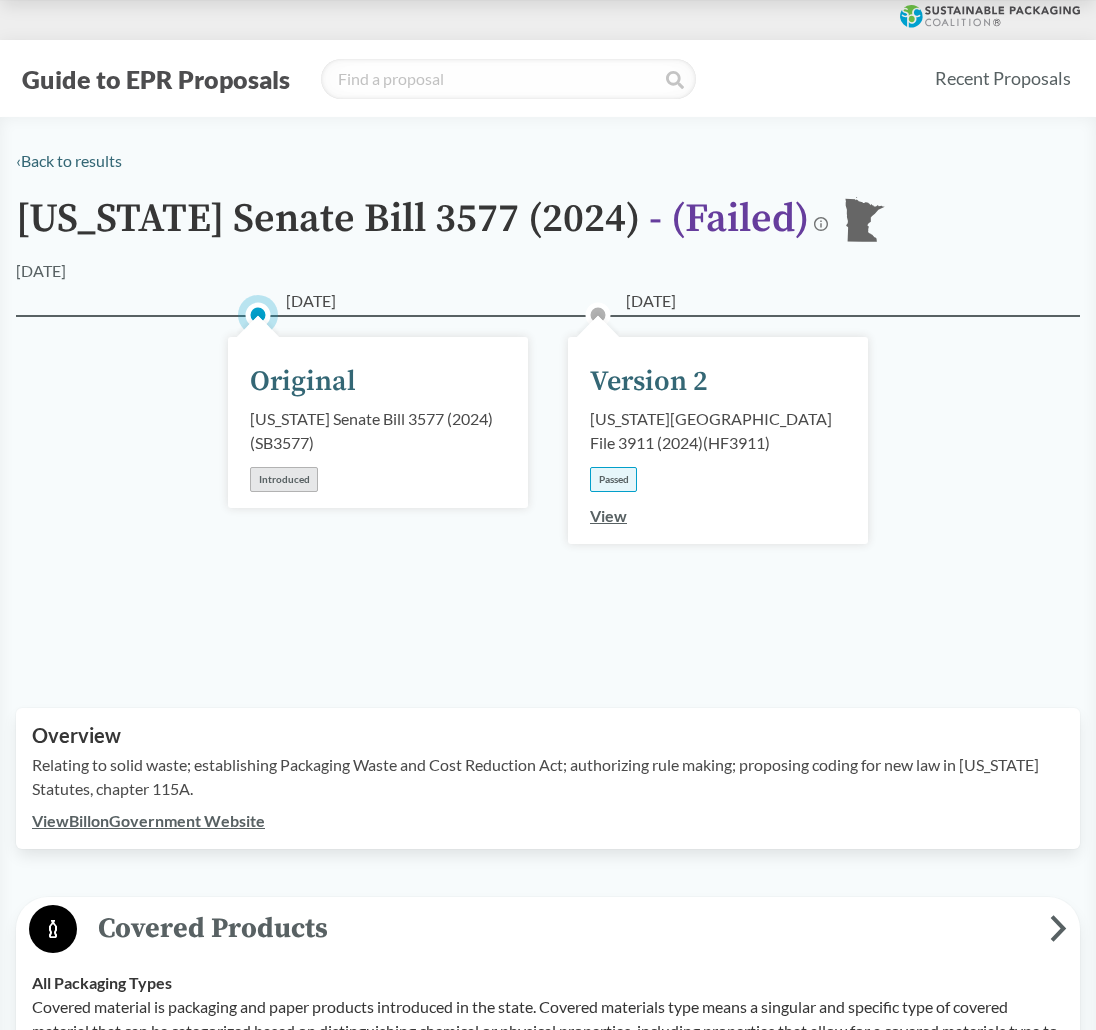 click on "View" at bounding box center (608, 515) 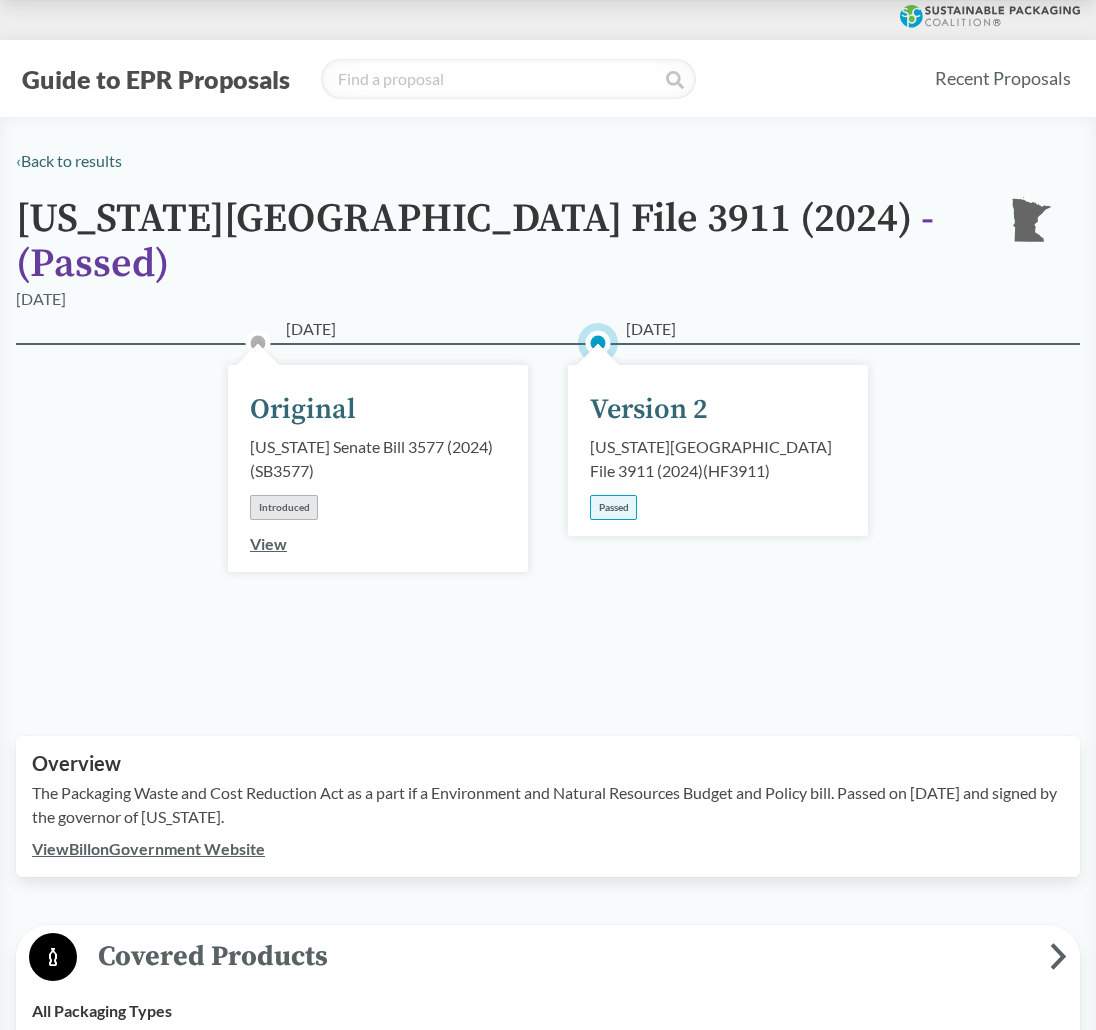 click on "Passed" at bounding box center (613, 507) 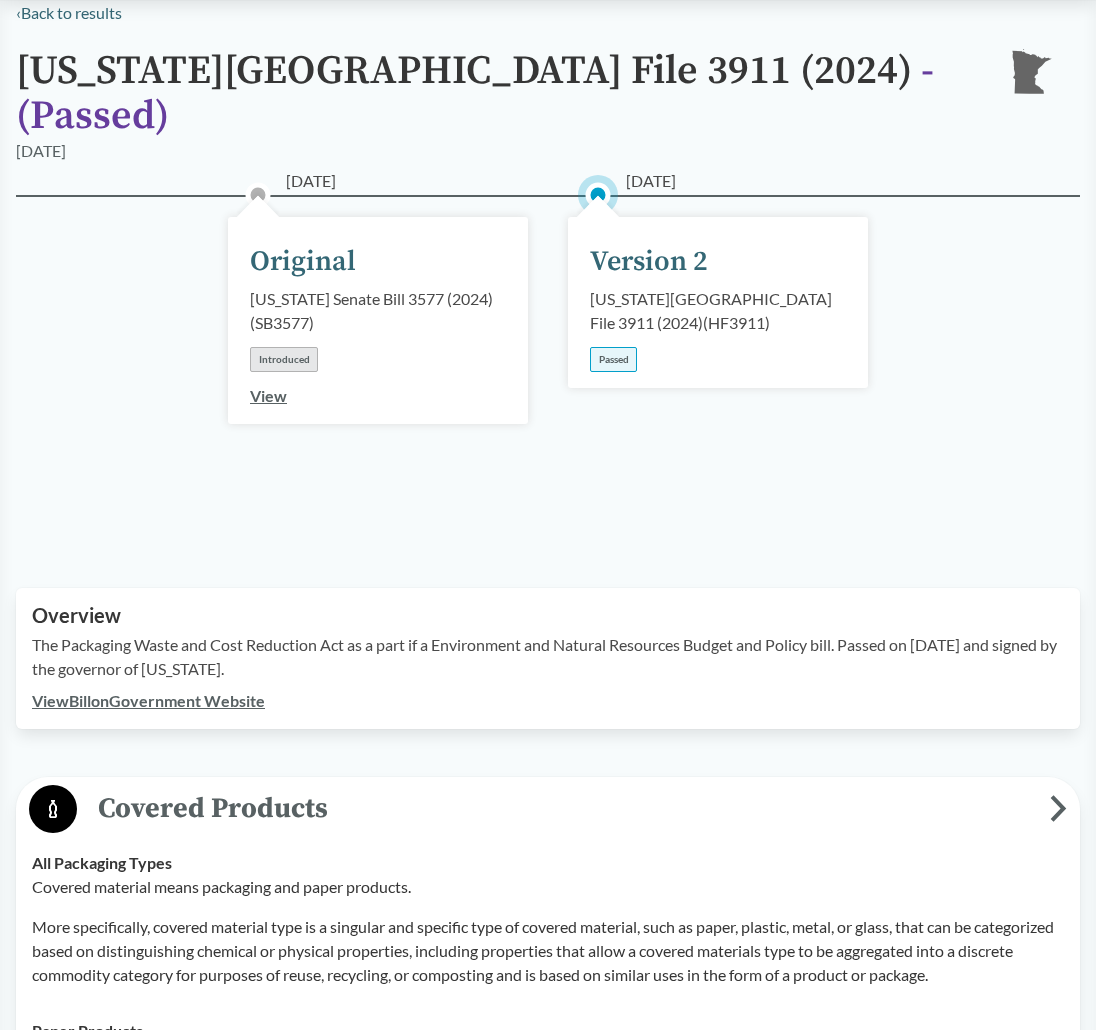 scroll, scrollTop: 500, scrollLeft: 0, axis: vertical 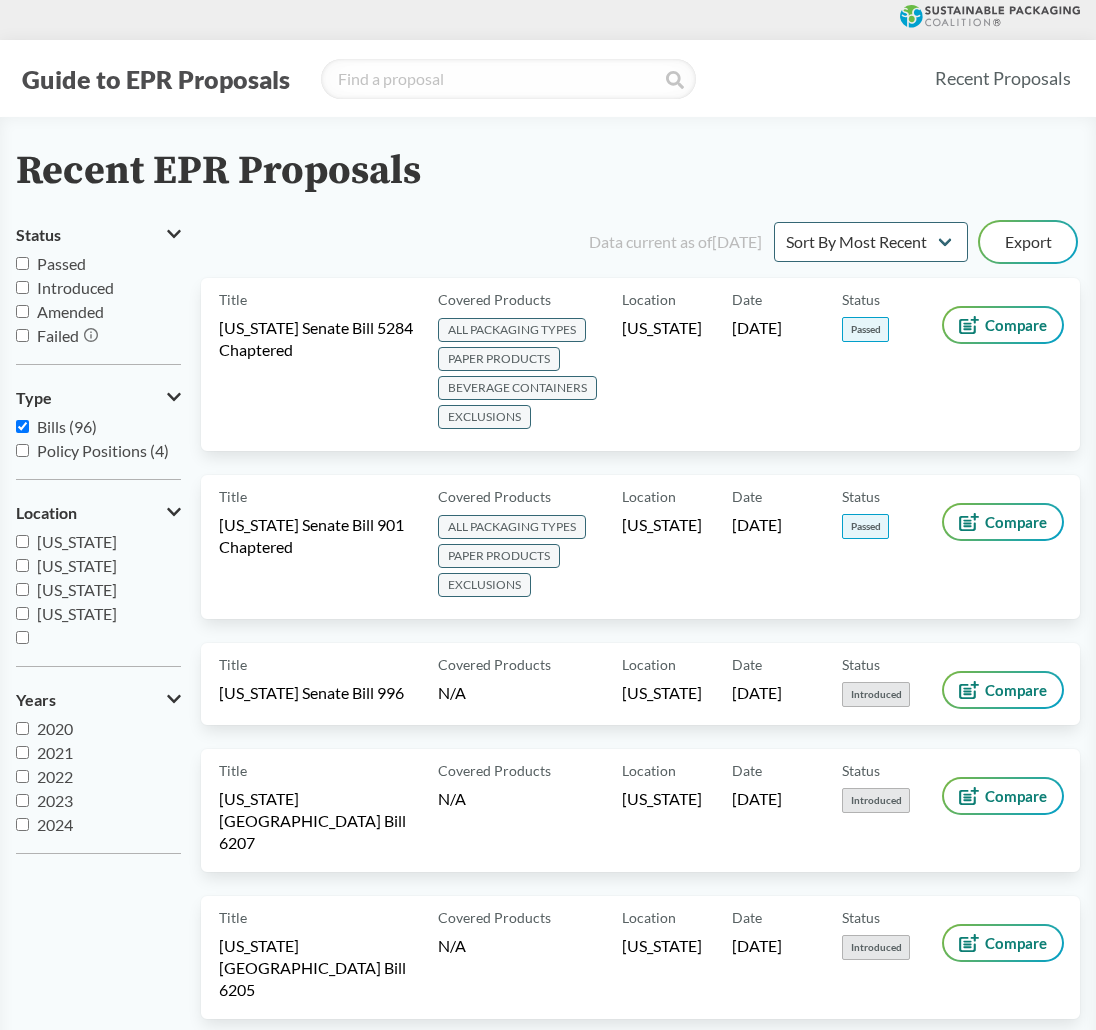 click on "[US_STATE]" at bounding box center [22, 613] 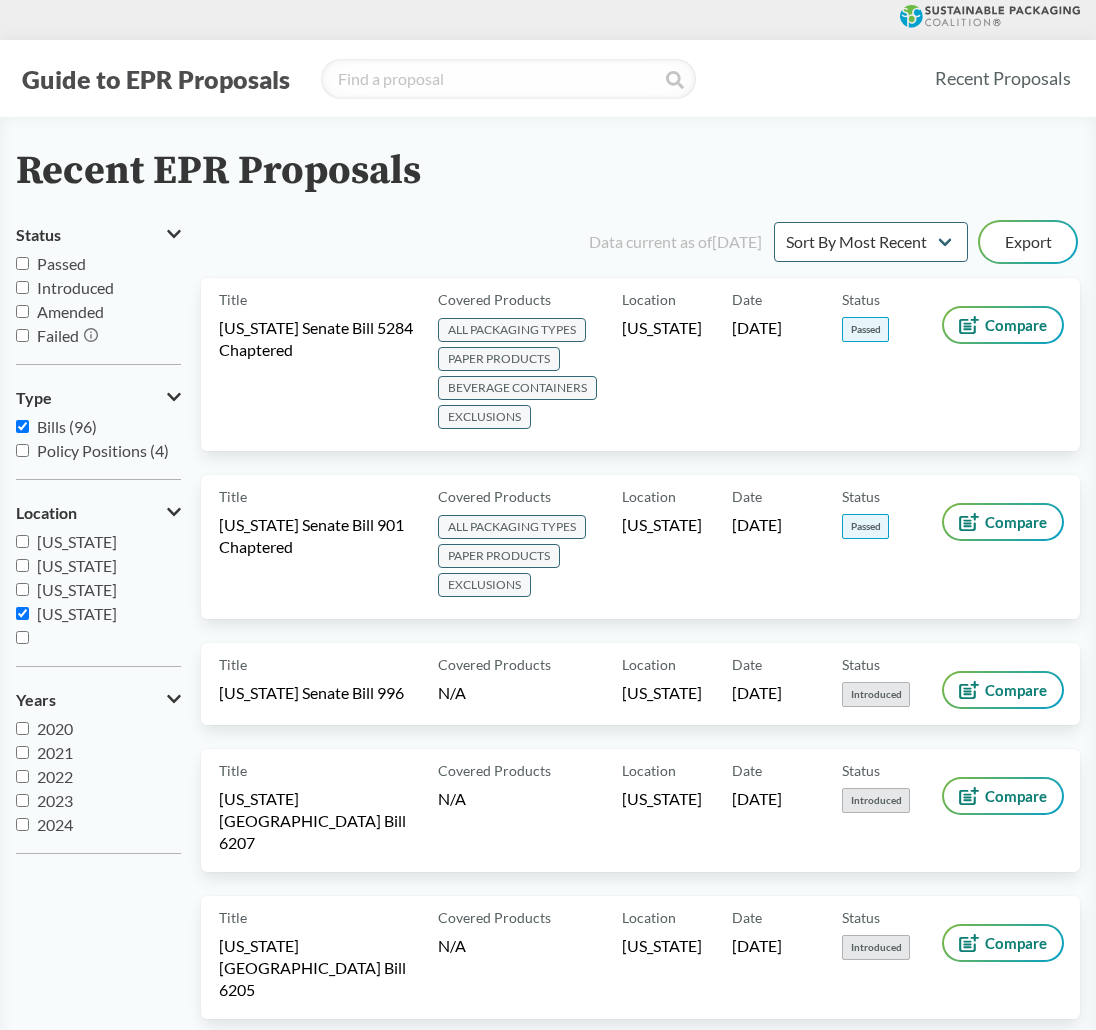 checkbox on "true" 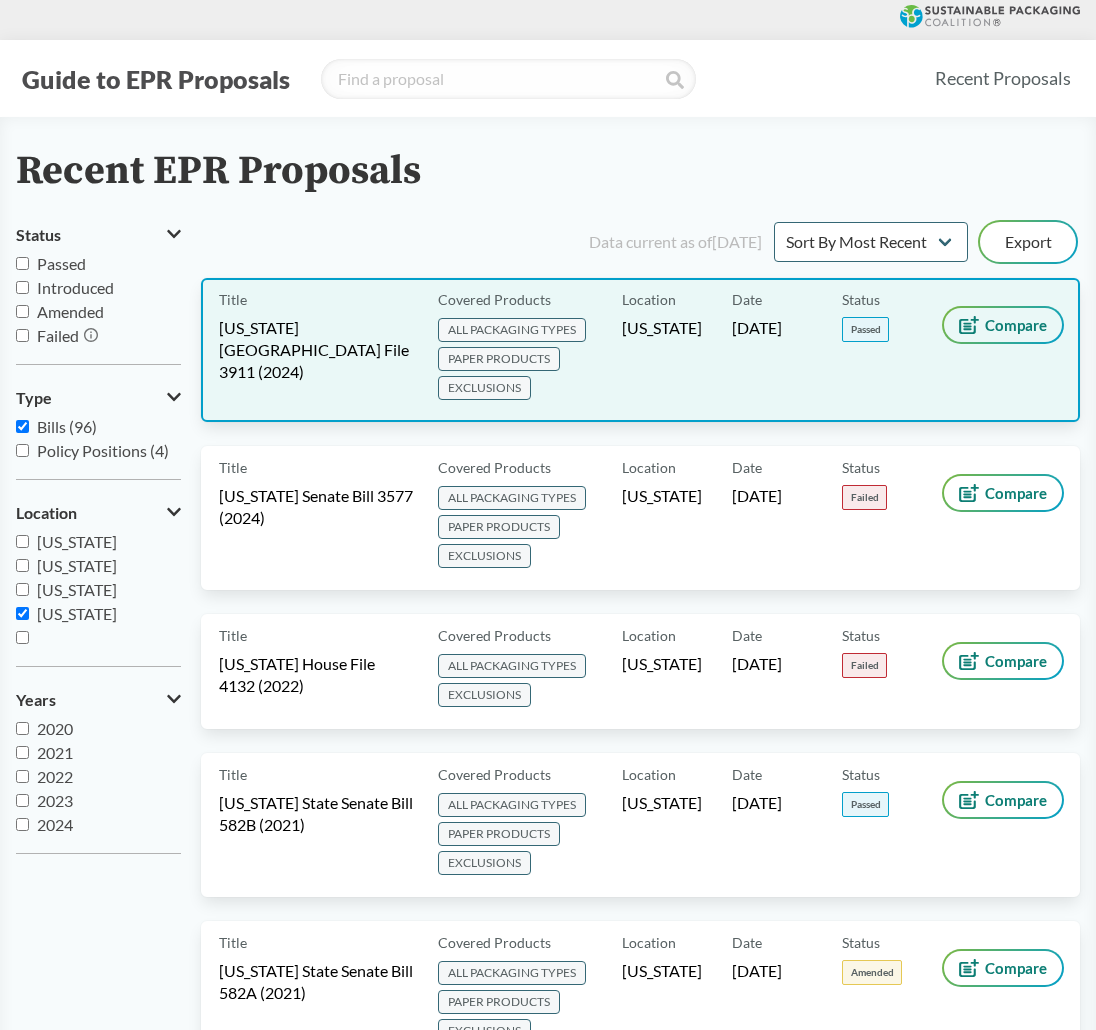 click 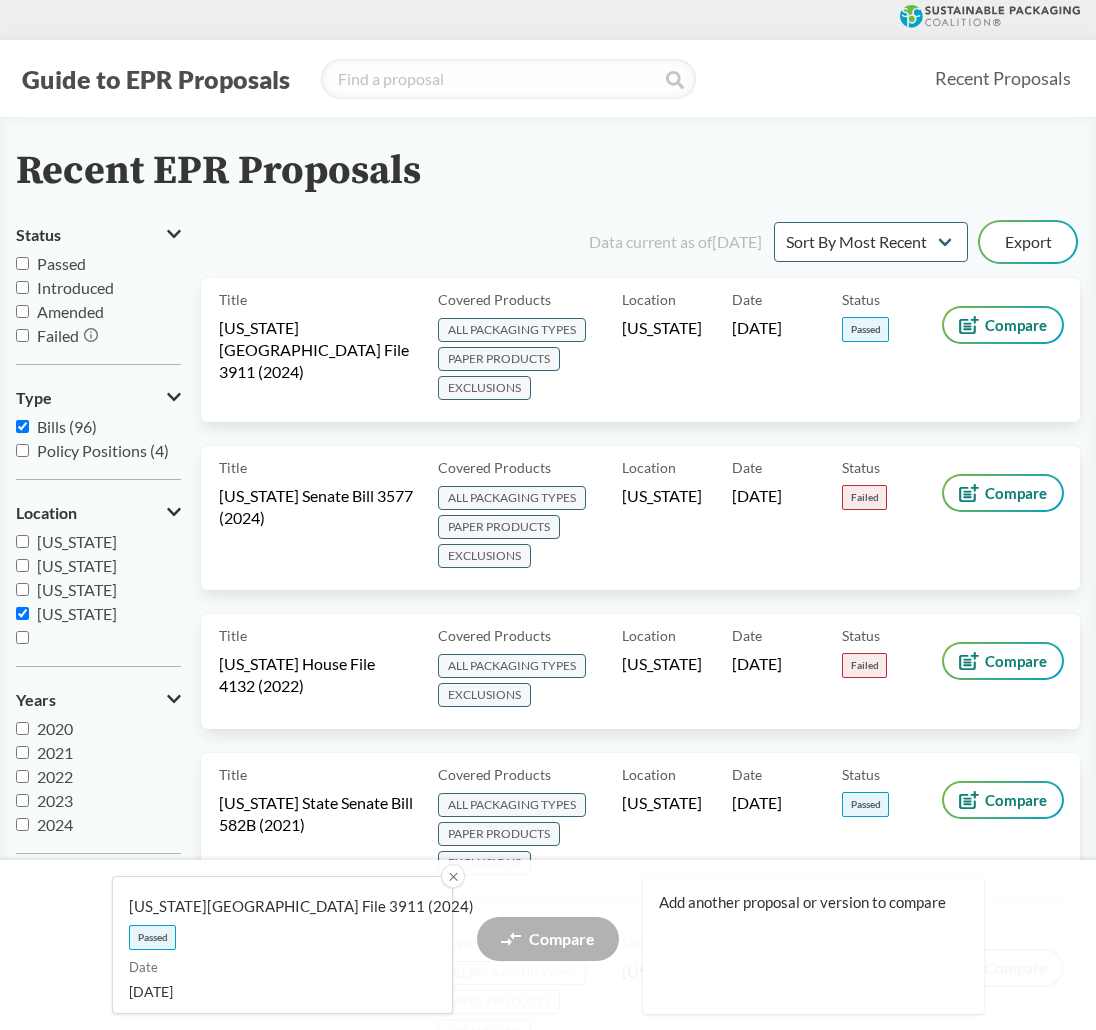 click on "Add another proposal or version to compare" at bounding box center [805, 902] 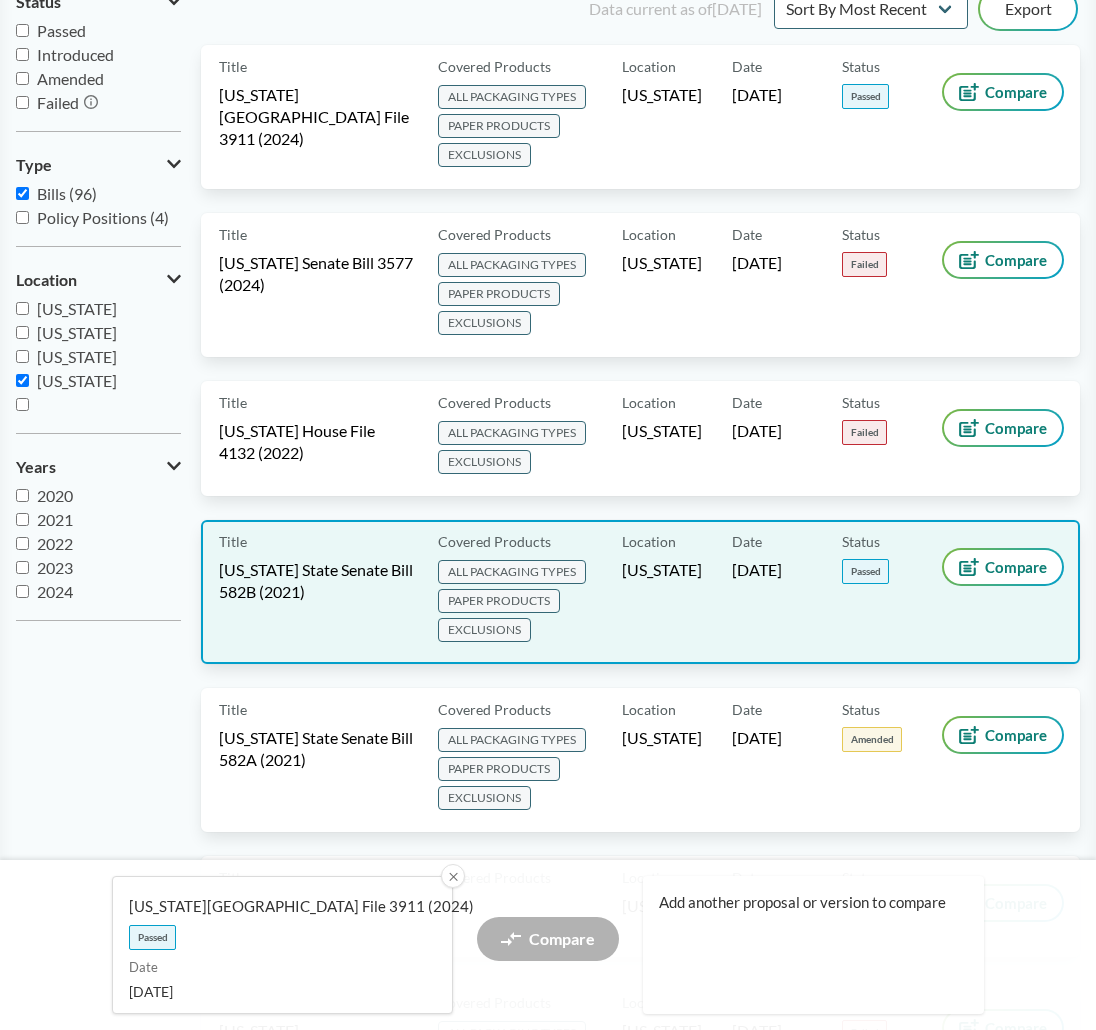 scroll, scrollTop: 333, scrollLeft: 0, axis: vertical 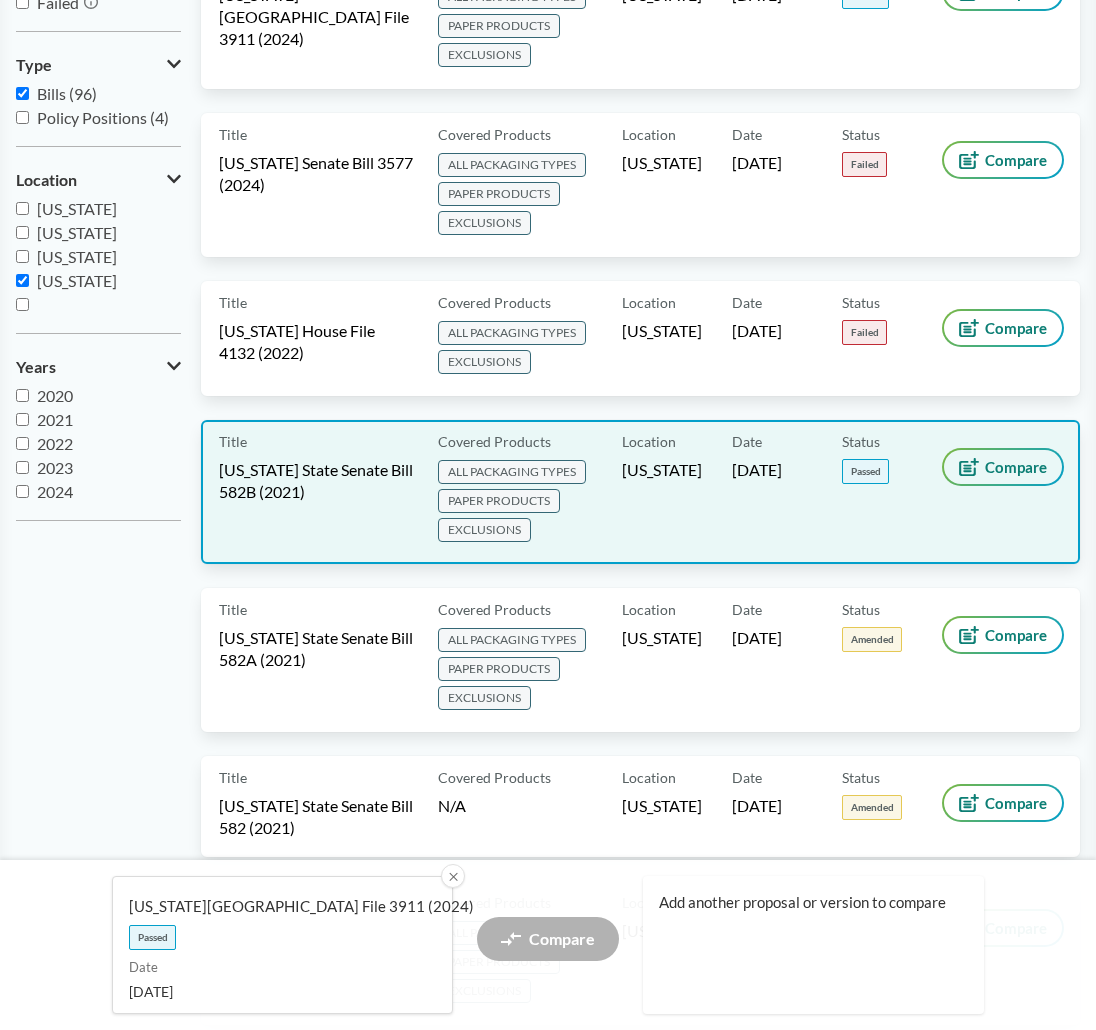 click on "Compare" at bounding box center [1003, 467] 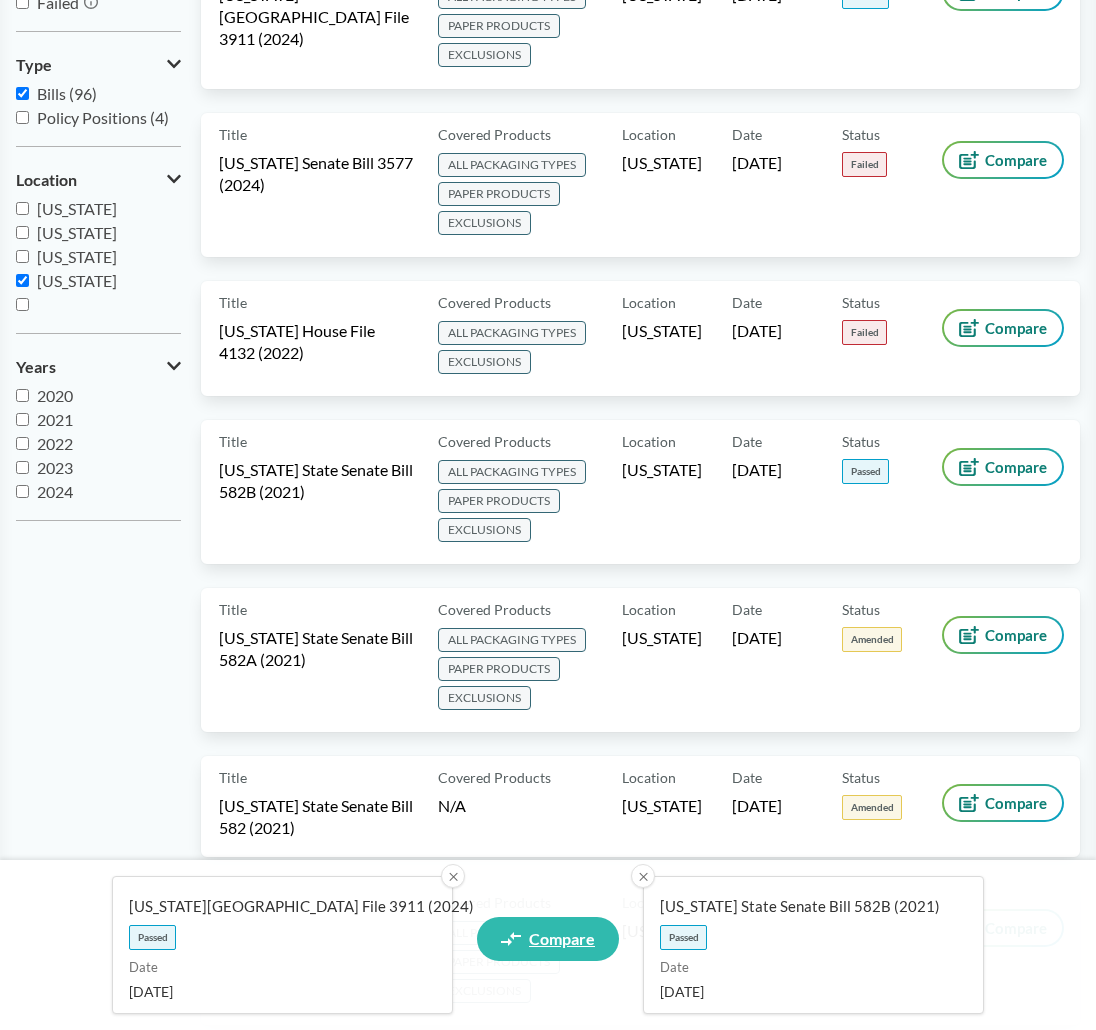 click on "Compare" at bounding box center [562, 939] 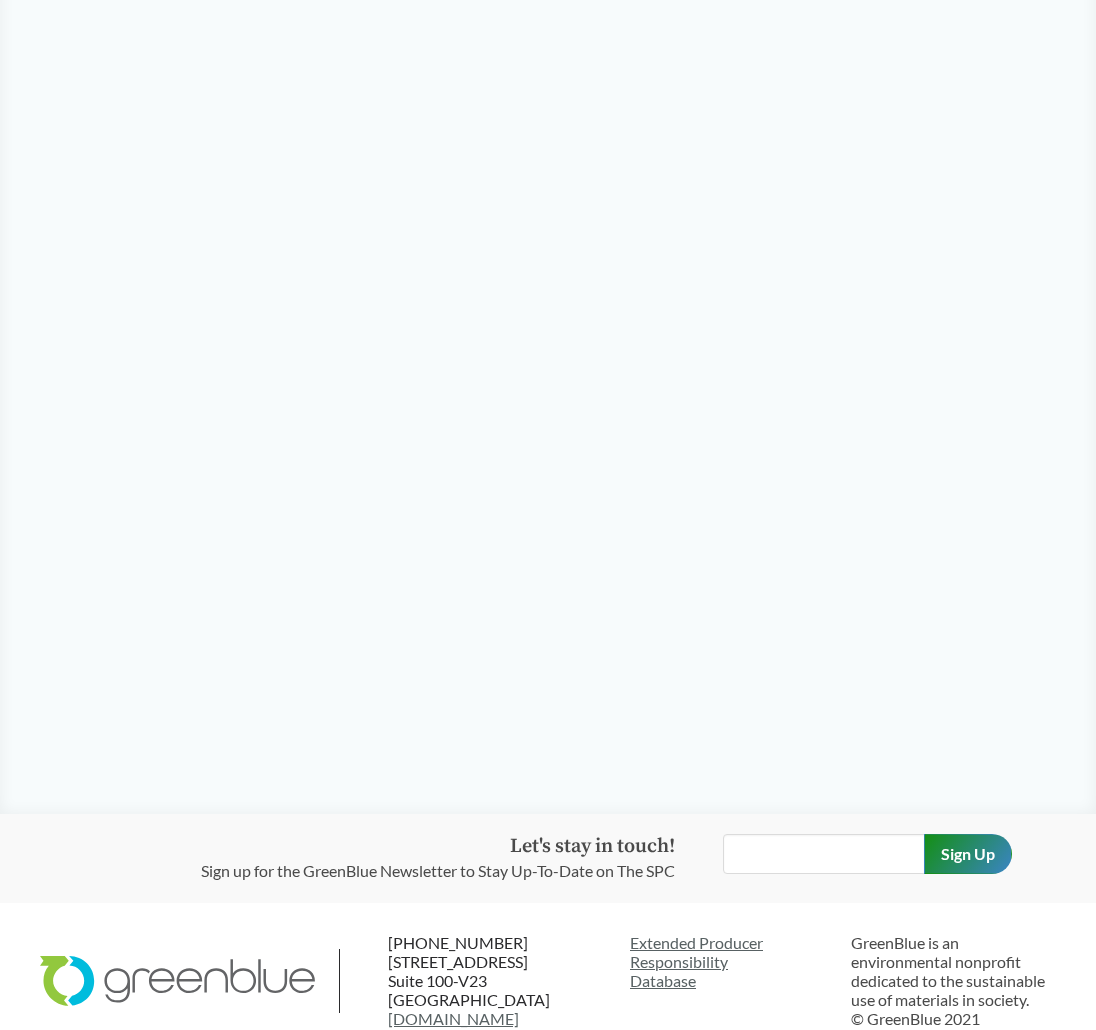 scroll, scrollTop: 0, scrollLeft: 0, axis: both 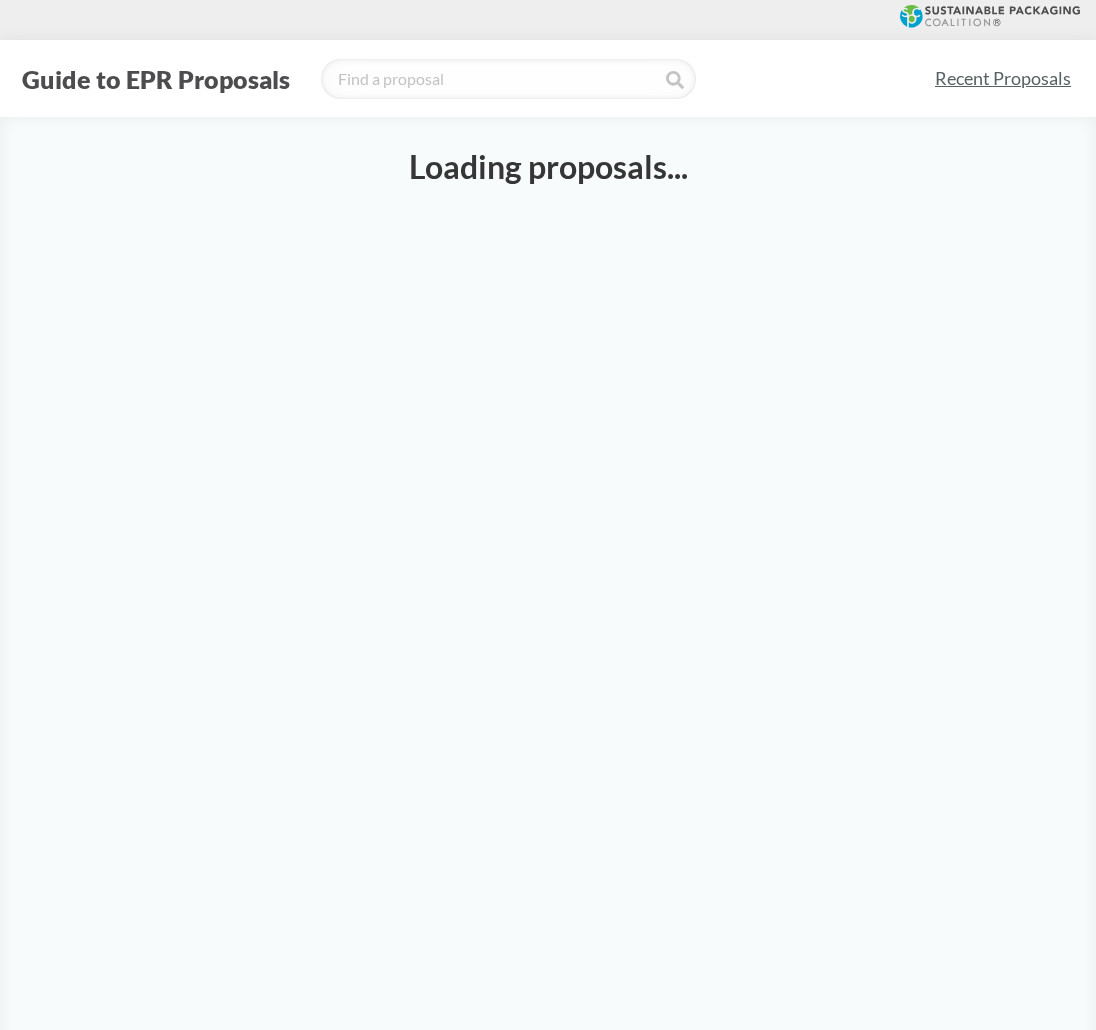 select on "HF3911" 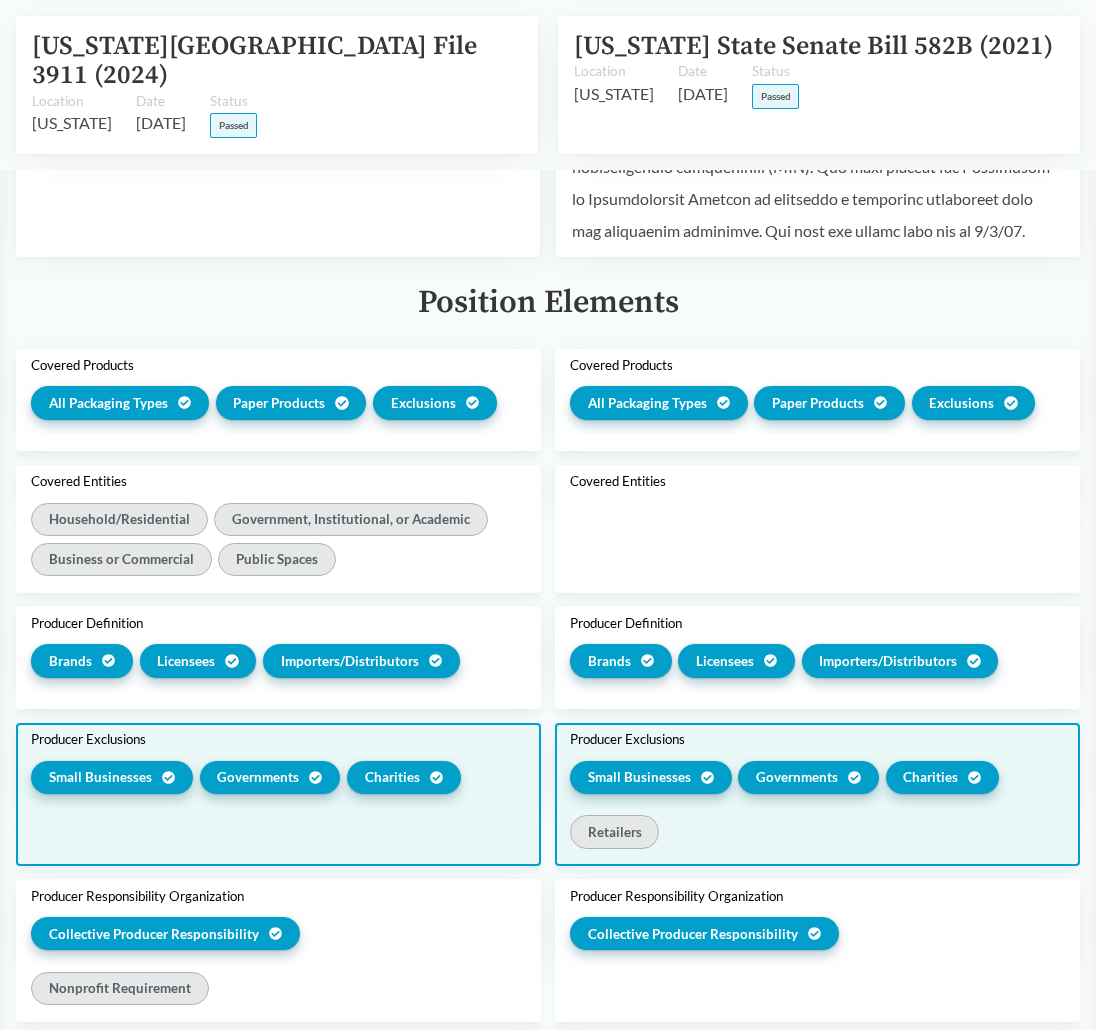 scroll, scrollTop: 667, scrollLeft: 0, axis: vertical 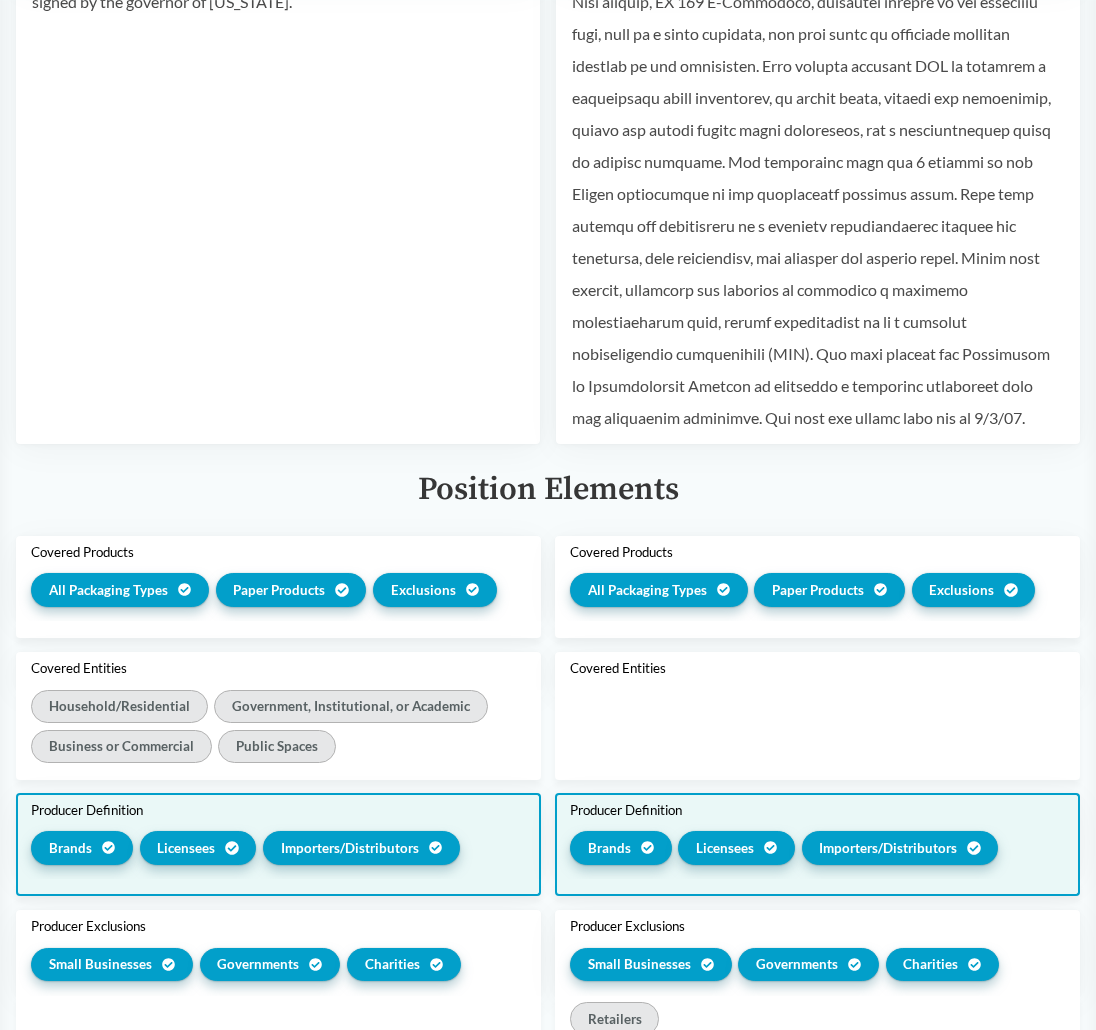 click on "Producer Definition Brands Licensees Importers/​Distributors" at bounding box center [278, 836] 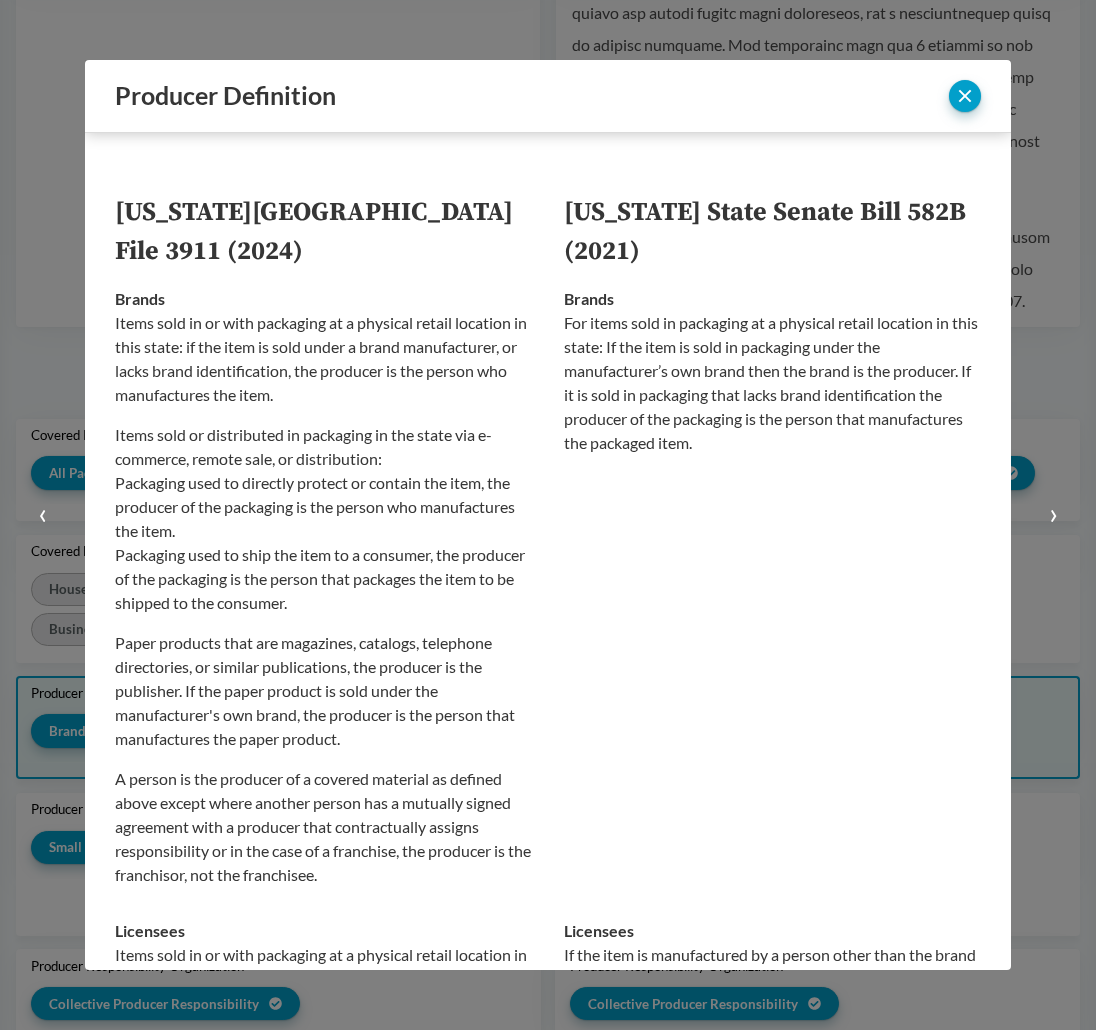 scroll, scrollTop: 550, scrollLeft: 0, axis: vertical 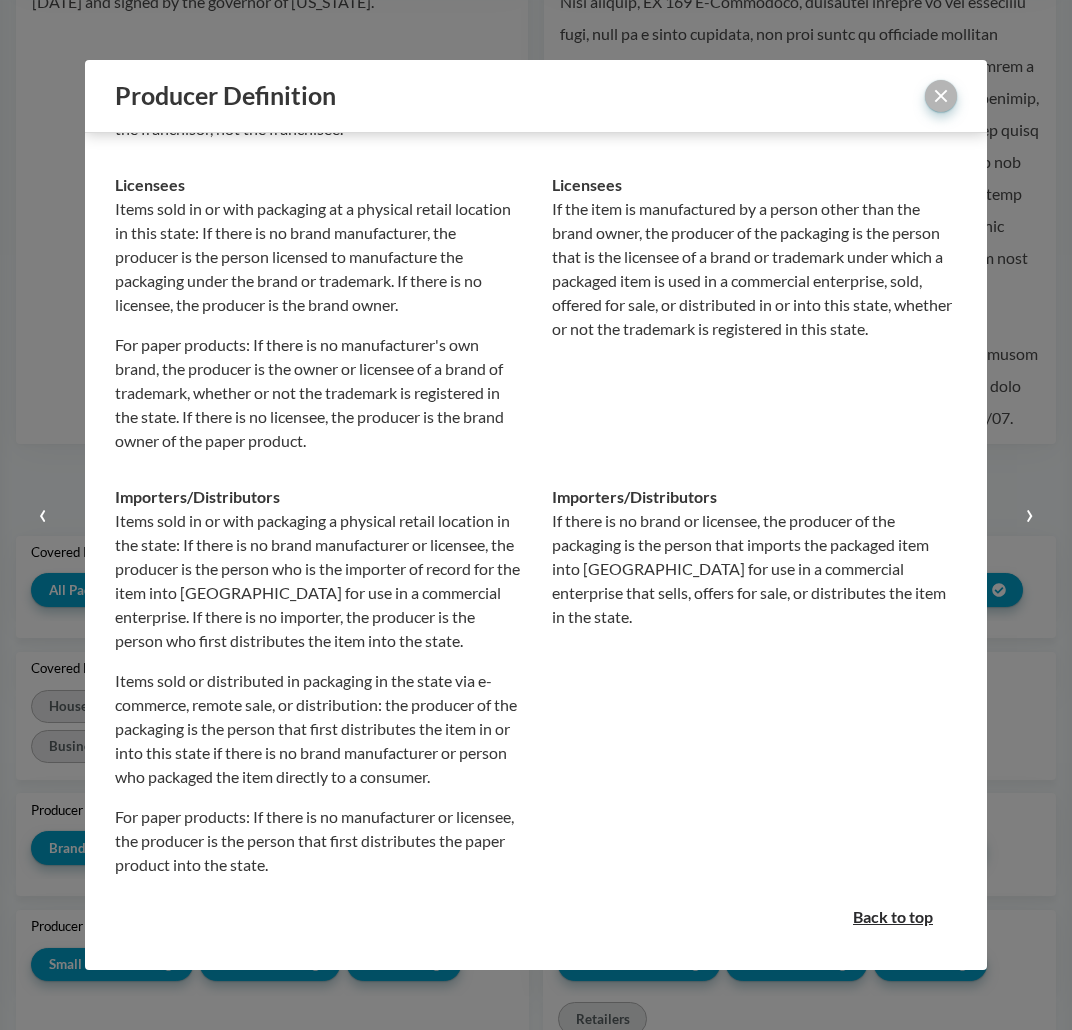 click at bounding box center (941, 96) 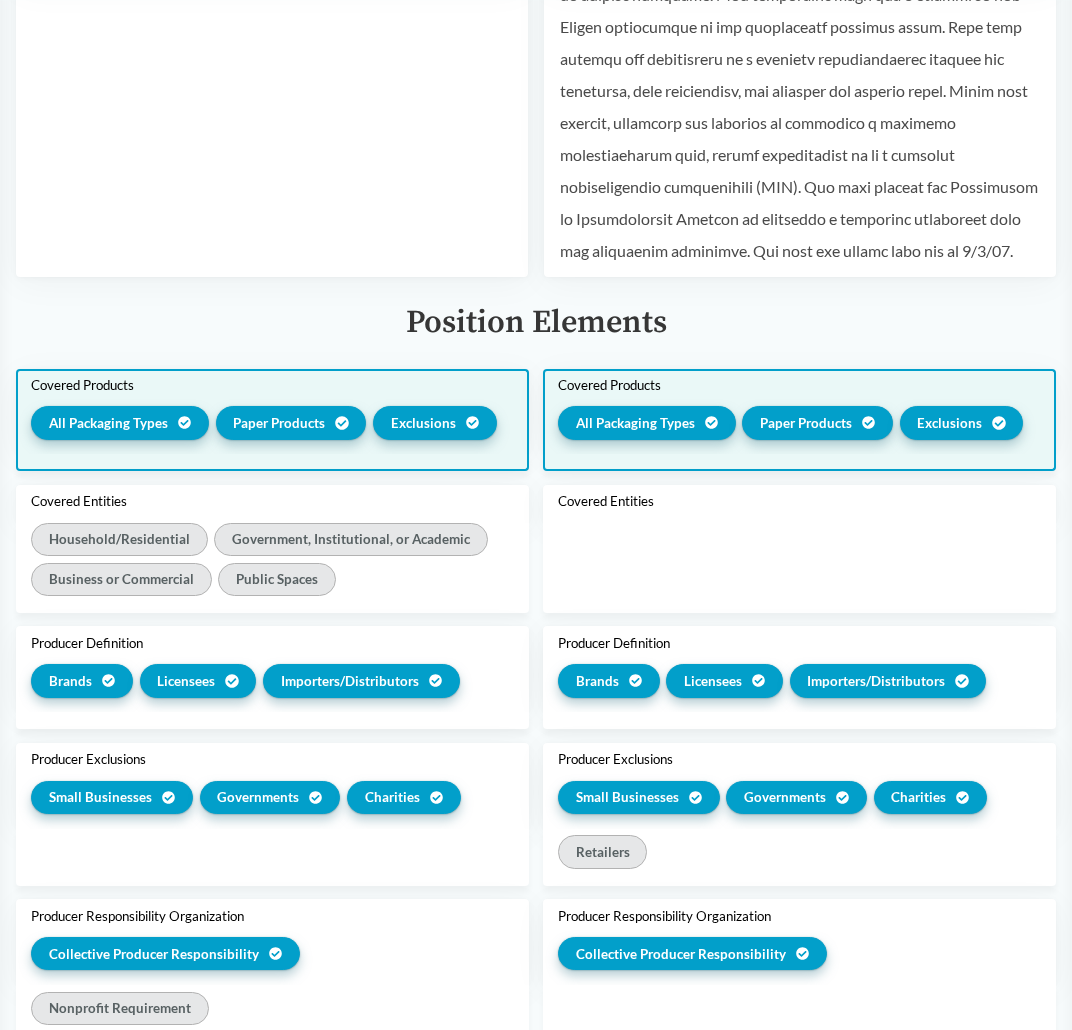 click on "Covered Products All Packaging Types Paper Products Exclusions" at bounding box center [799, 412] 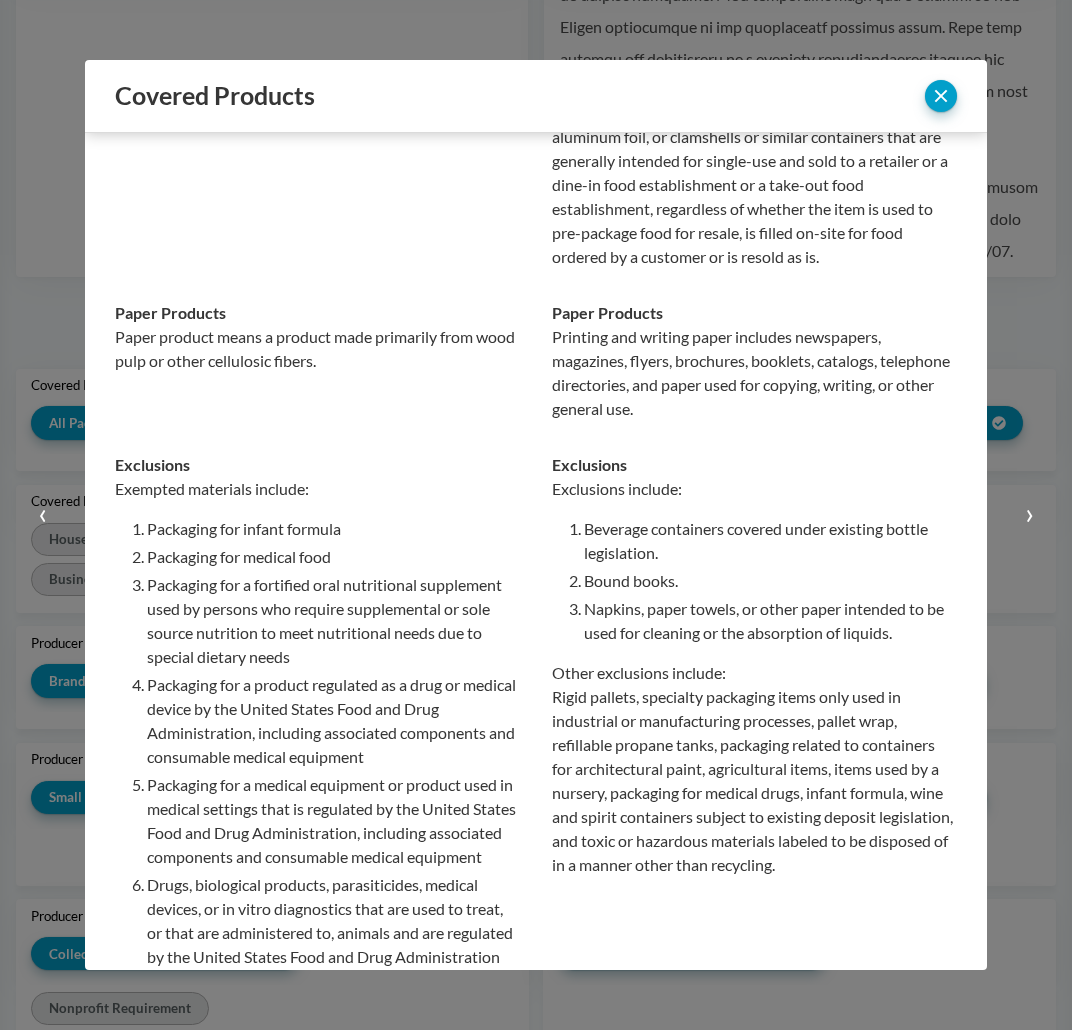 scroll, scrollTop: 667, scrollLeft: 0, axis: vertical 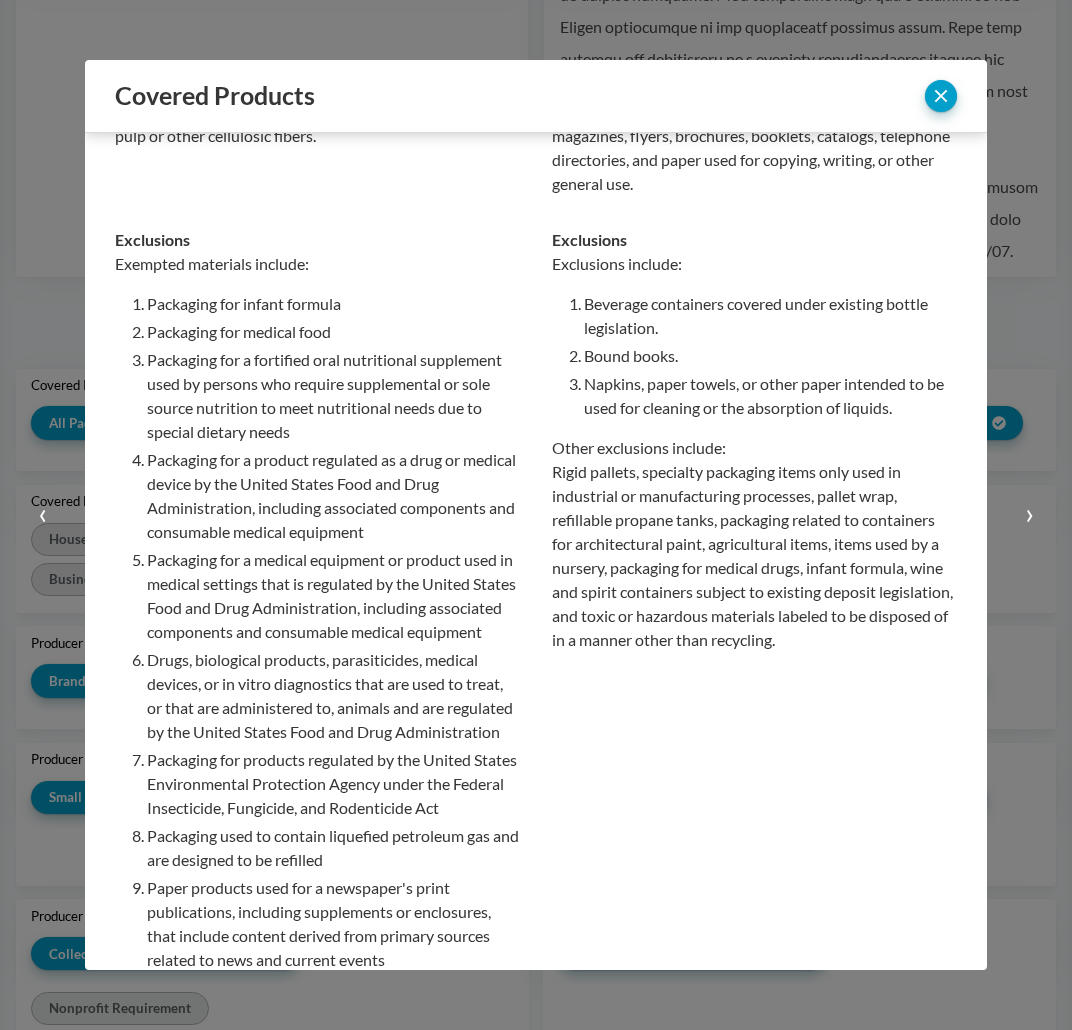 click on "Other exclusions include:
Rigid pallets, specialty packaging items only used in industrial or manufacturing processes, pallet wrap, refillable propane tanks, packaging related to containers for architectural paint, agricultural items, items used by a nursery, packaging for medical drugs, infant formula, wine and spirit containers subject to existing deposit legislation, and toxic or hazardous materials labeled to be disposed of in a manner other than recycling." at bounding box center (754, 544) 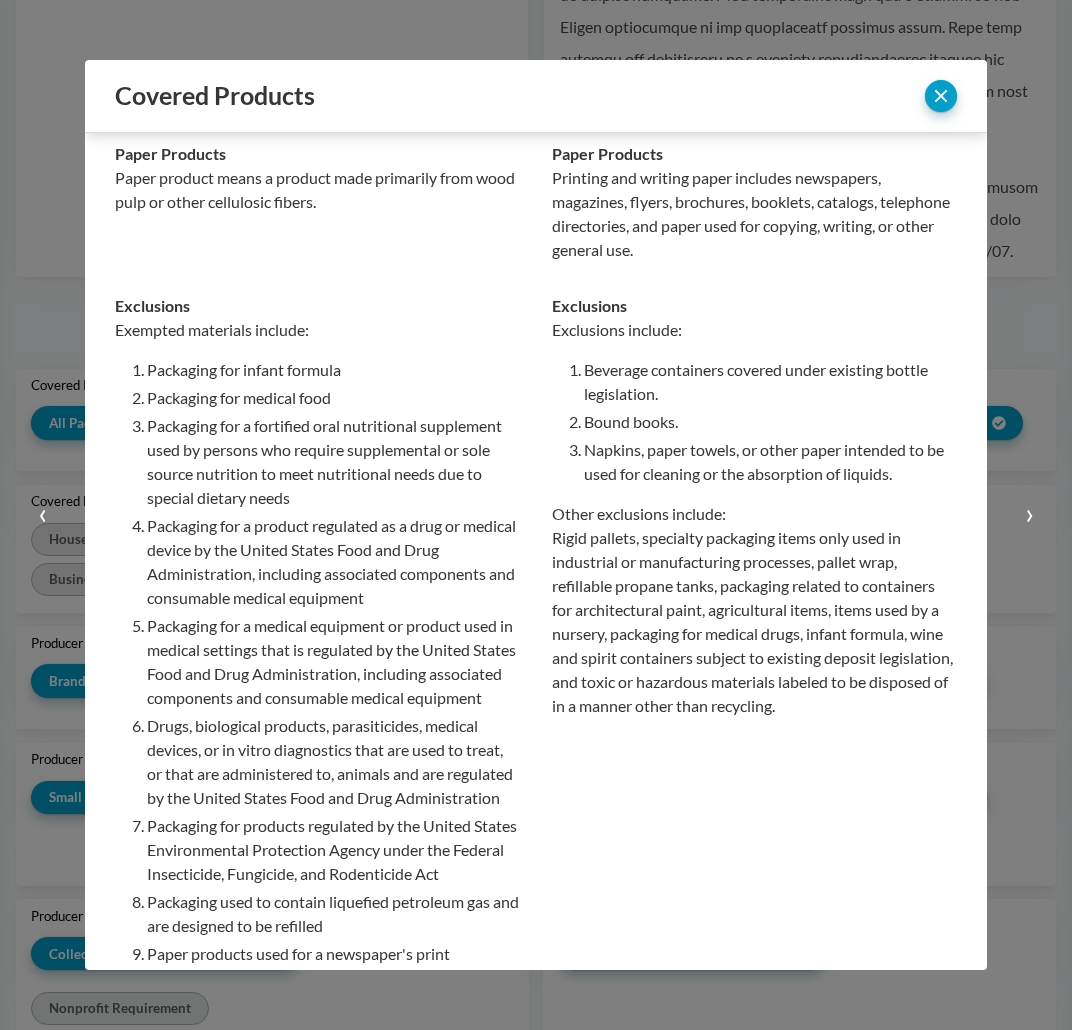 scroll, scrollTop: 866, scrollLeft: 0, axis: vertical 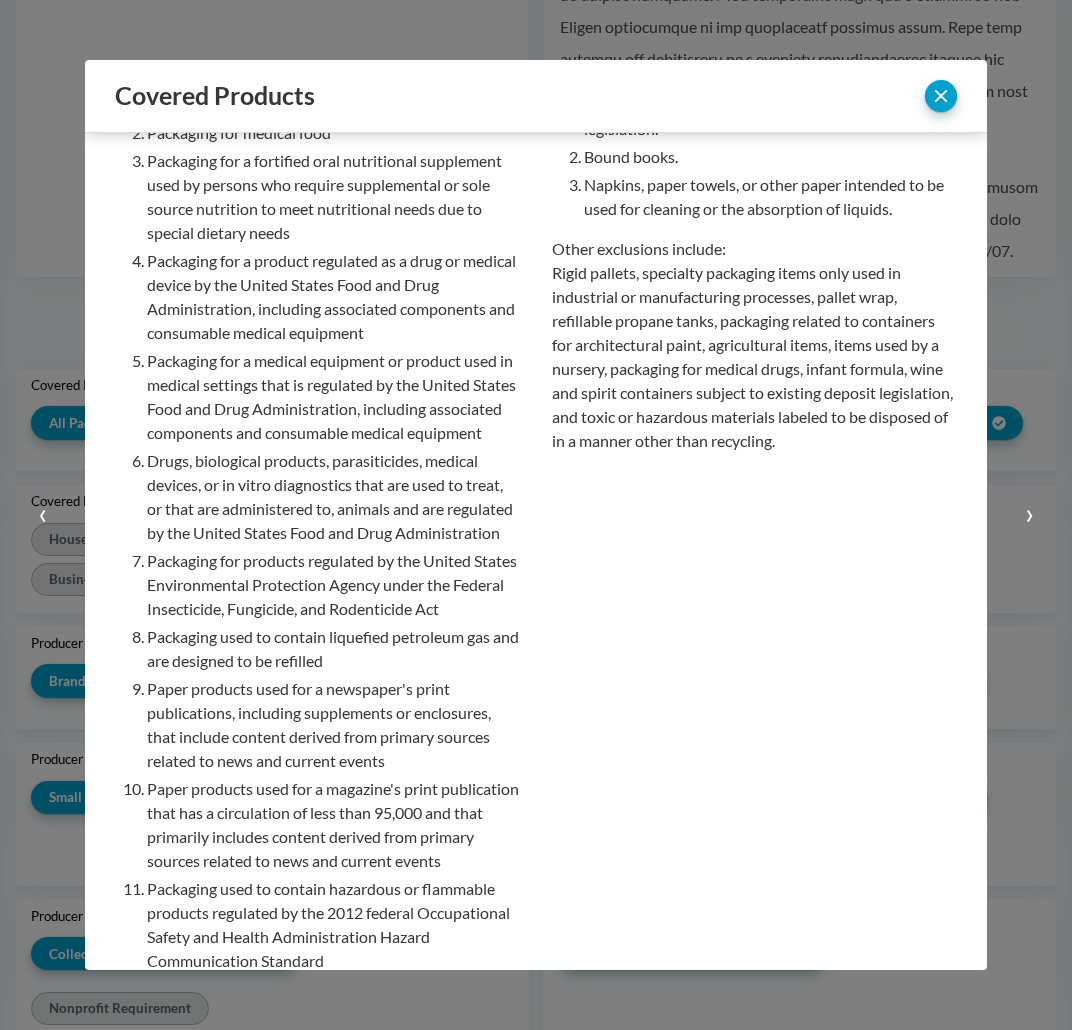 click on "›" at bounding box center [1029, 515] 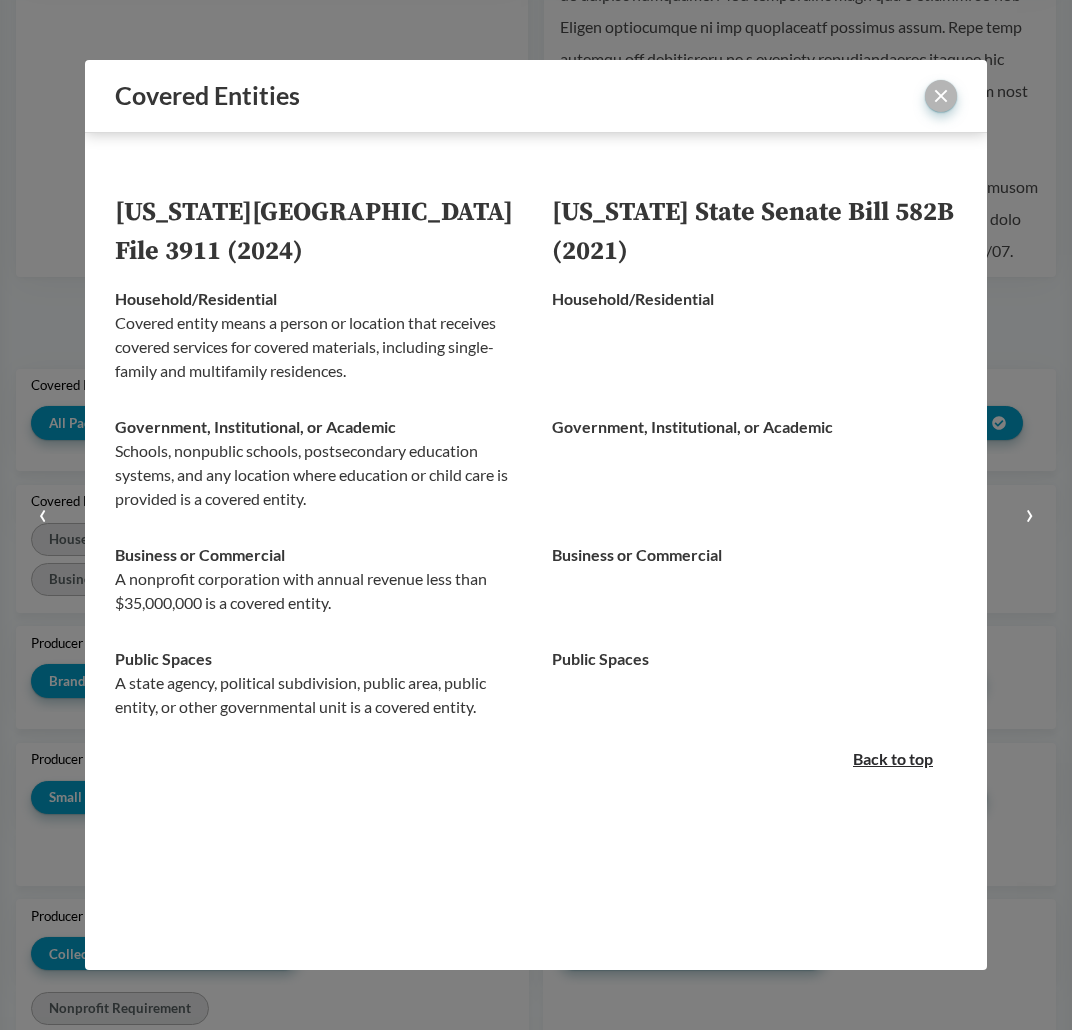 click at bounding box center [941, 96] 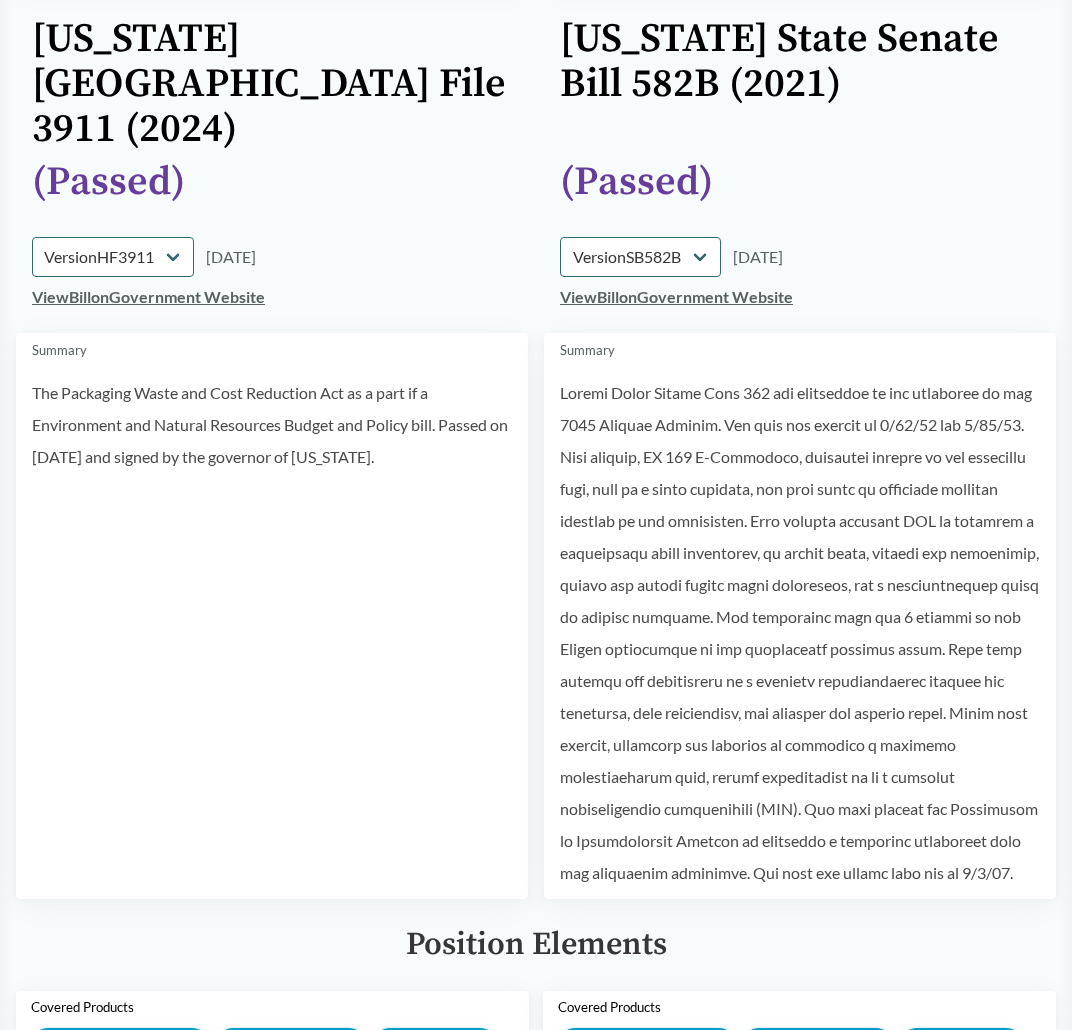 scroll, scrollTop: 0, scrollLeft: 0, axis: both 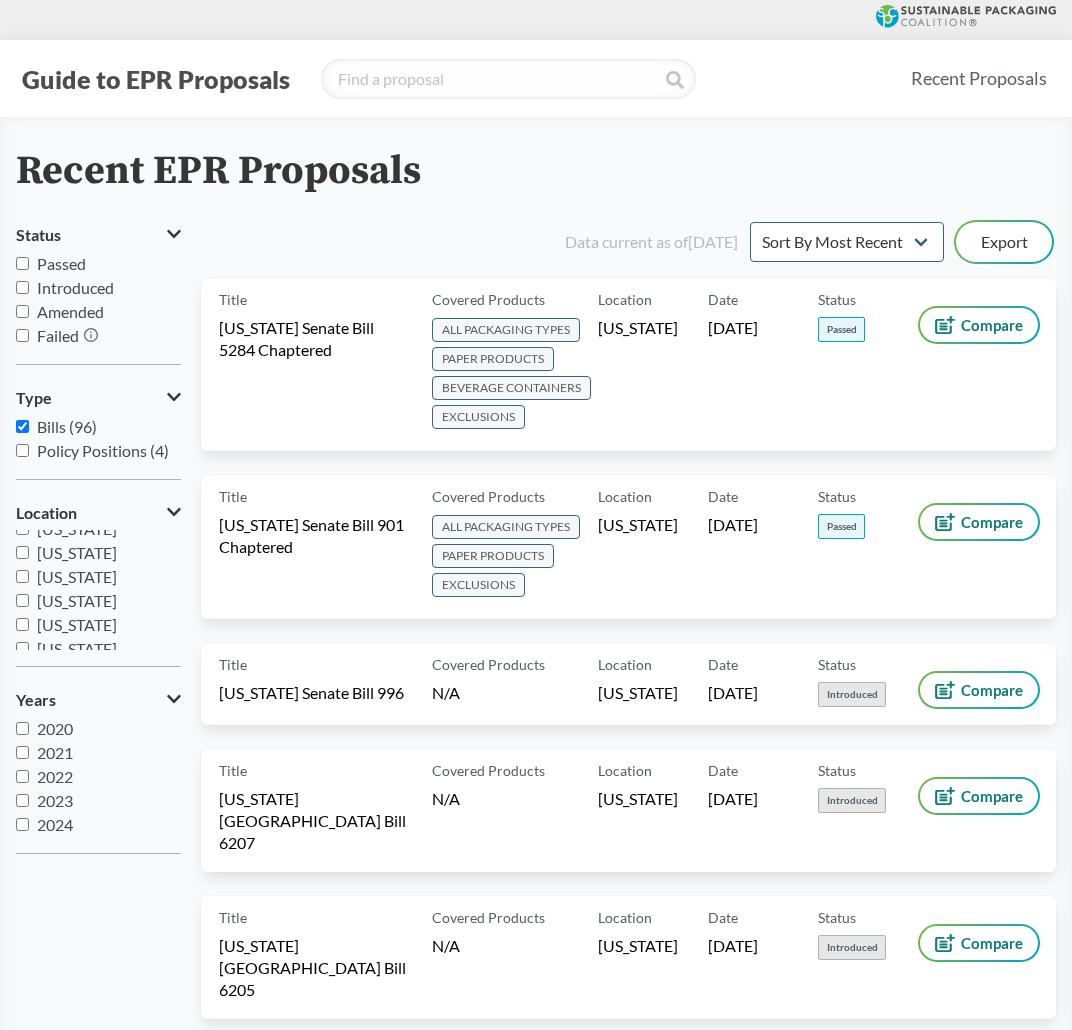 click on "[US_STATE]" at bounding box center (22, 552) 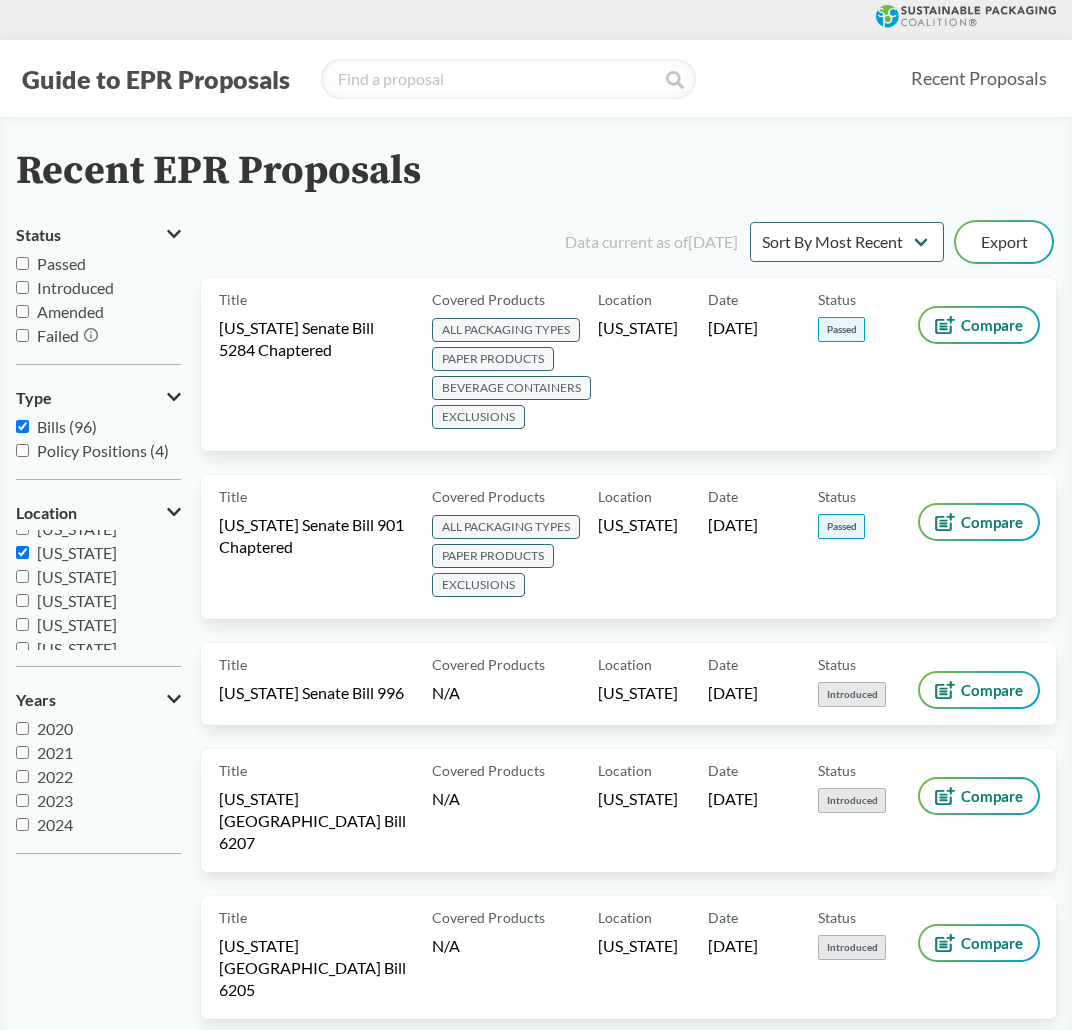 checkbox on "true" 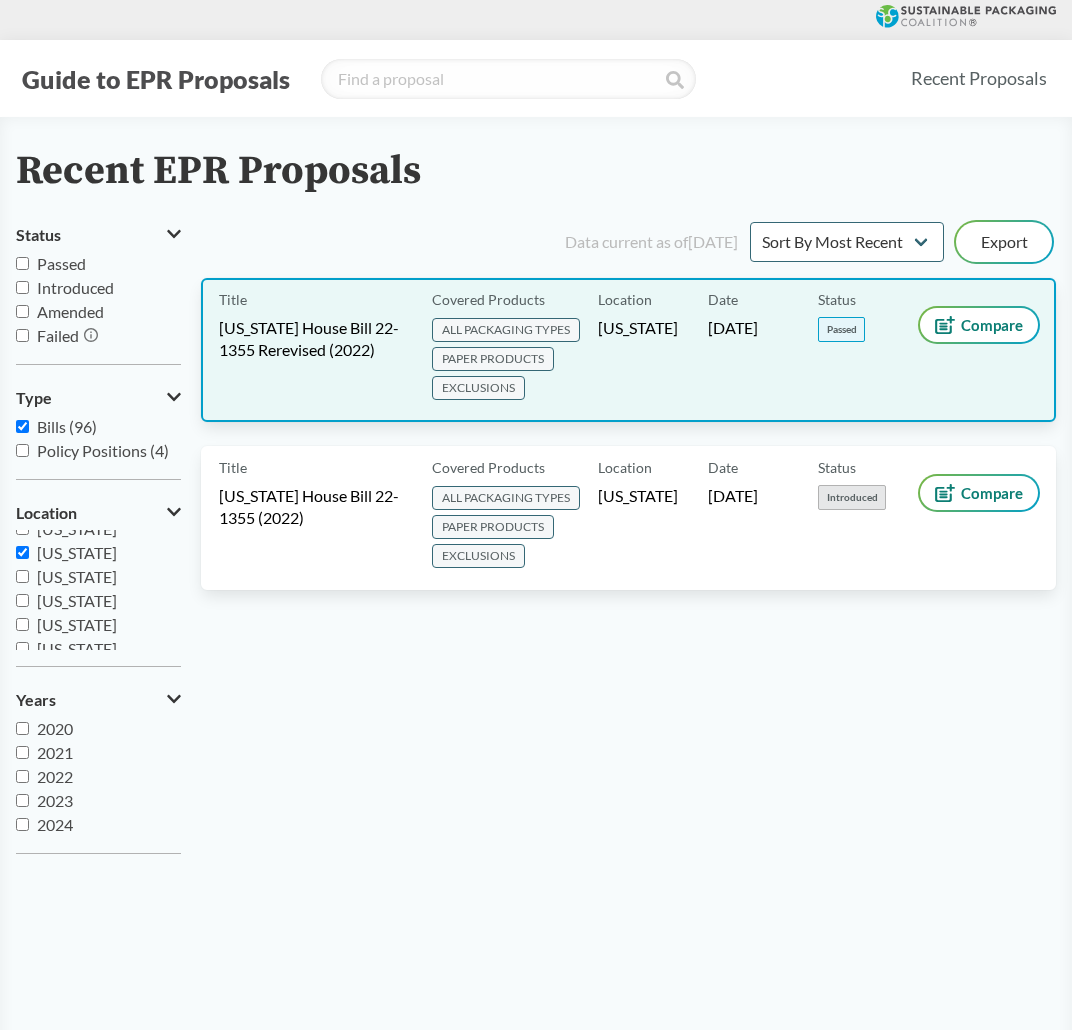 click on "Title [US_STATE] House Bill 22-1355 Rerevised (2022)" at bounding box center (321, 350) 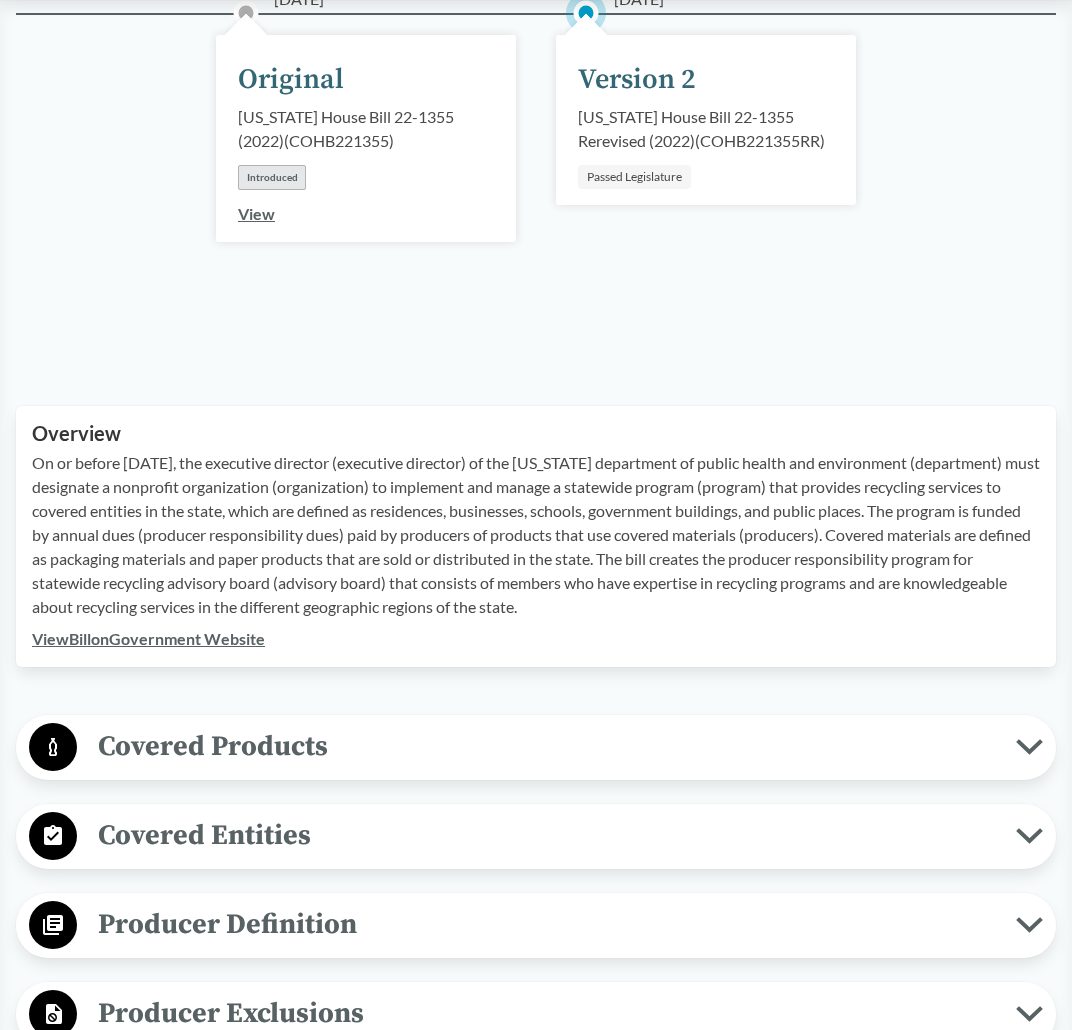 scroll, scrollTop: 333, scrollLeft: 0, axis: vertical 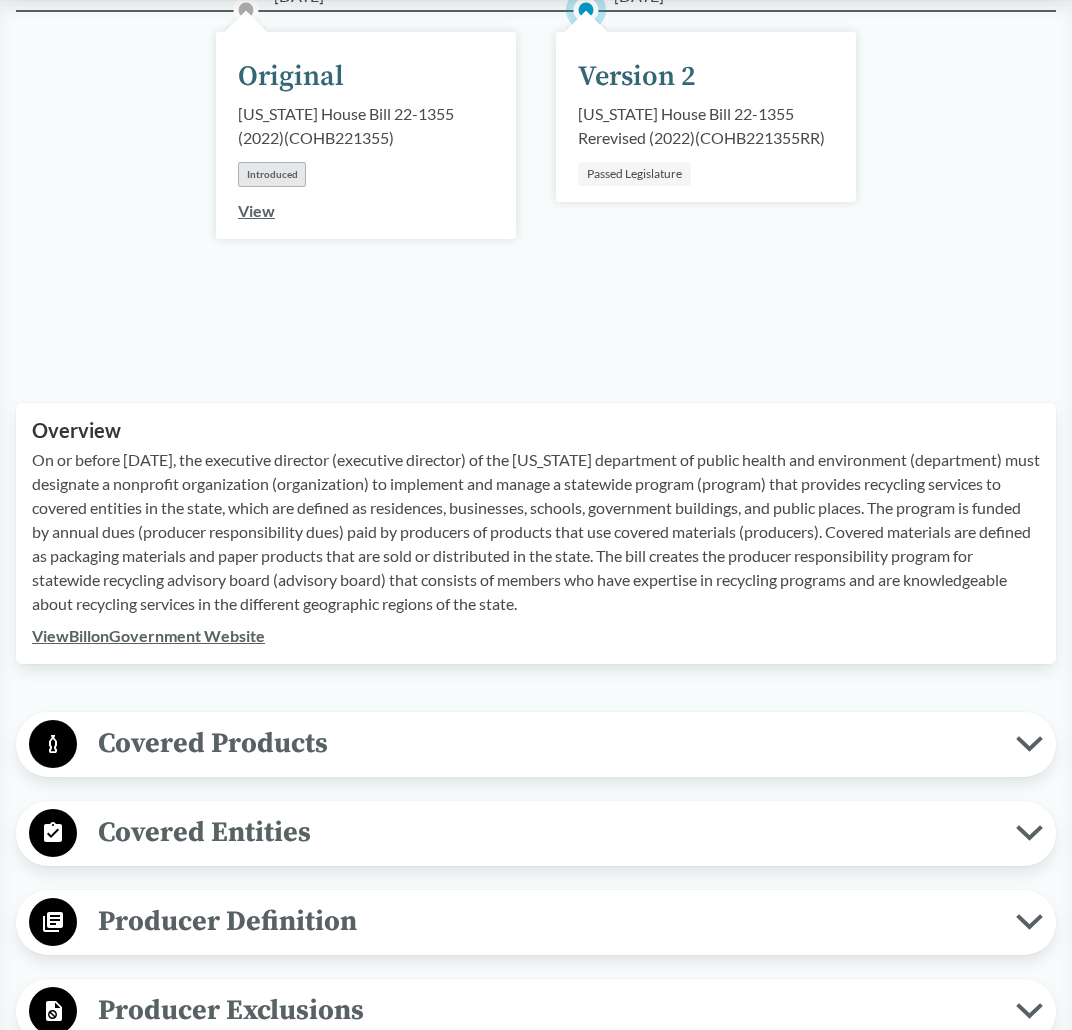 click on "Covered Products" at bounding box center (546, 743) 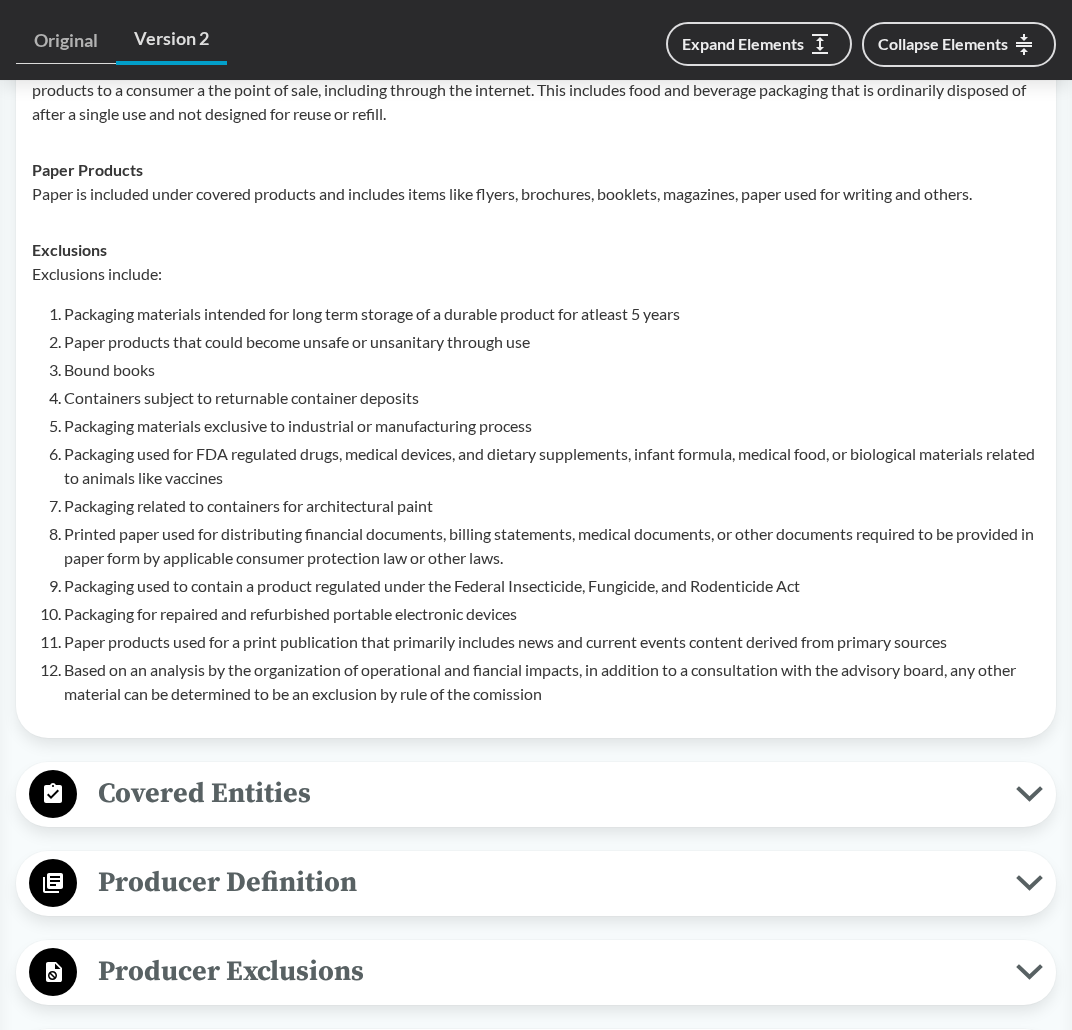 scroll, scrollTop: 1500, scrollLeft: 0, axis: vertical 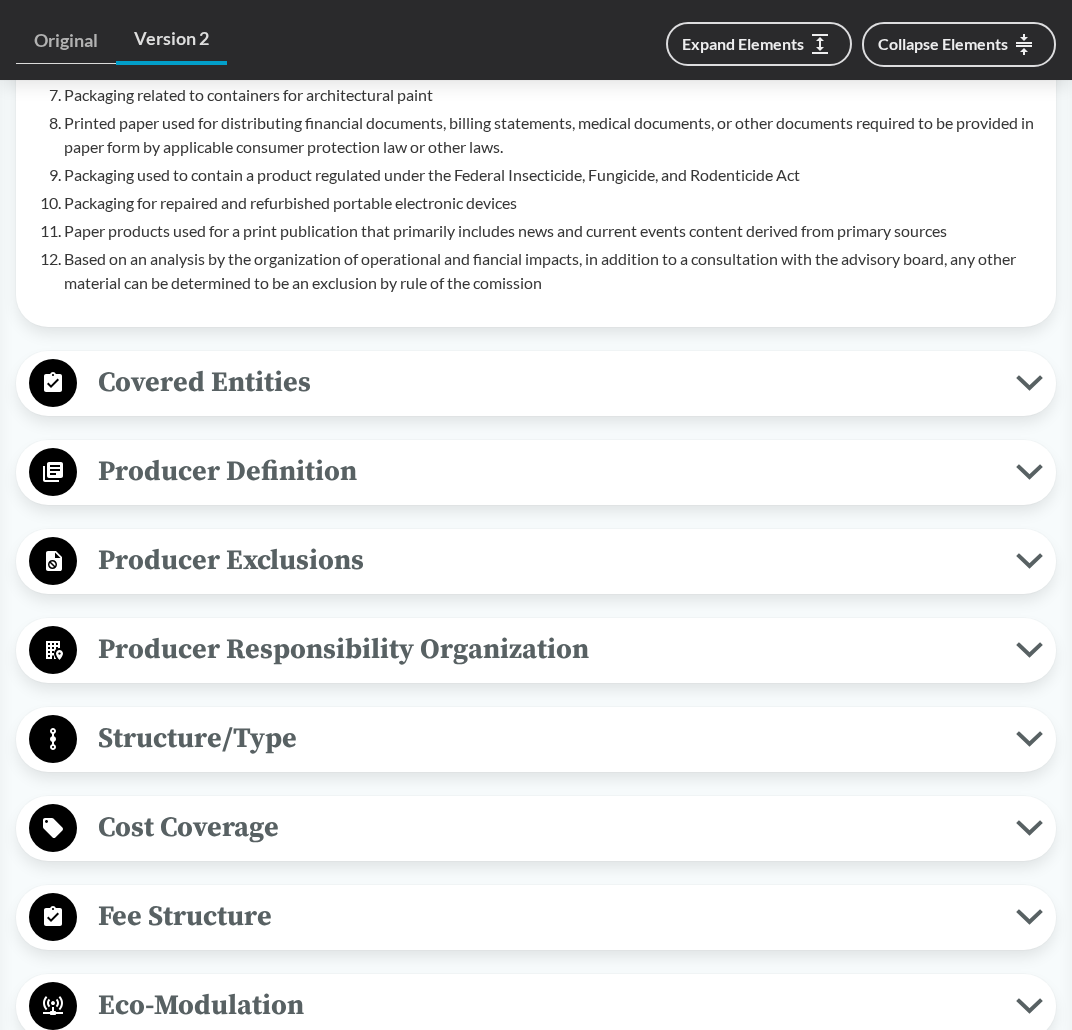 click on "Producer Definition" at bounding box center [546, 471] 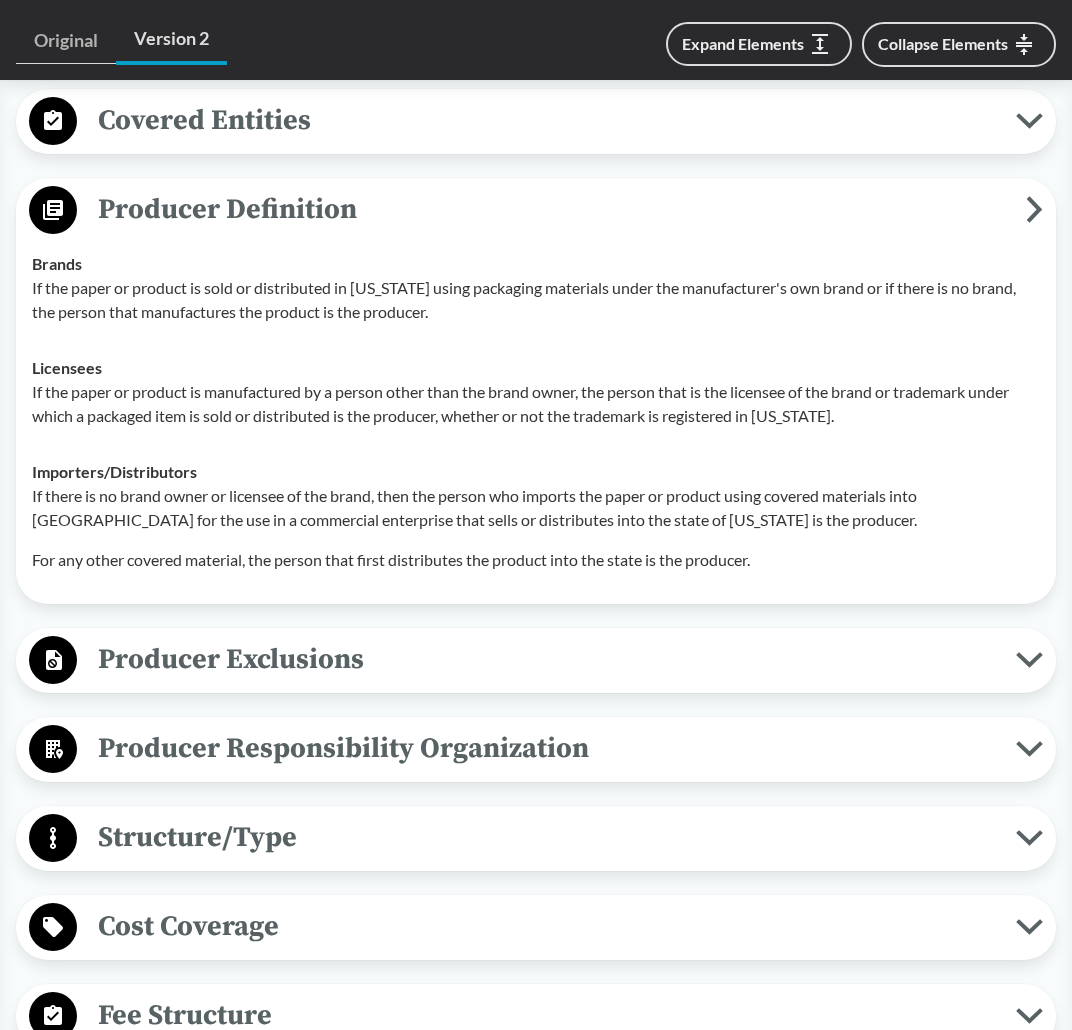 scroll, scrollTop: 1833, scrollLeft: 0, axis: vertical 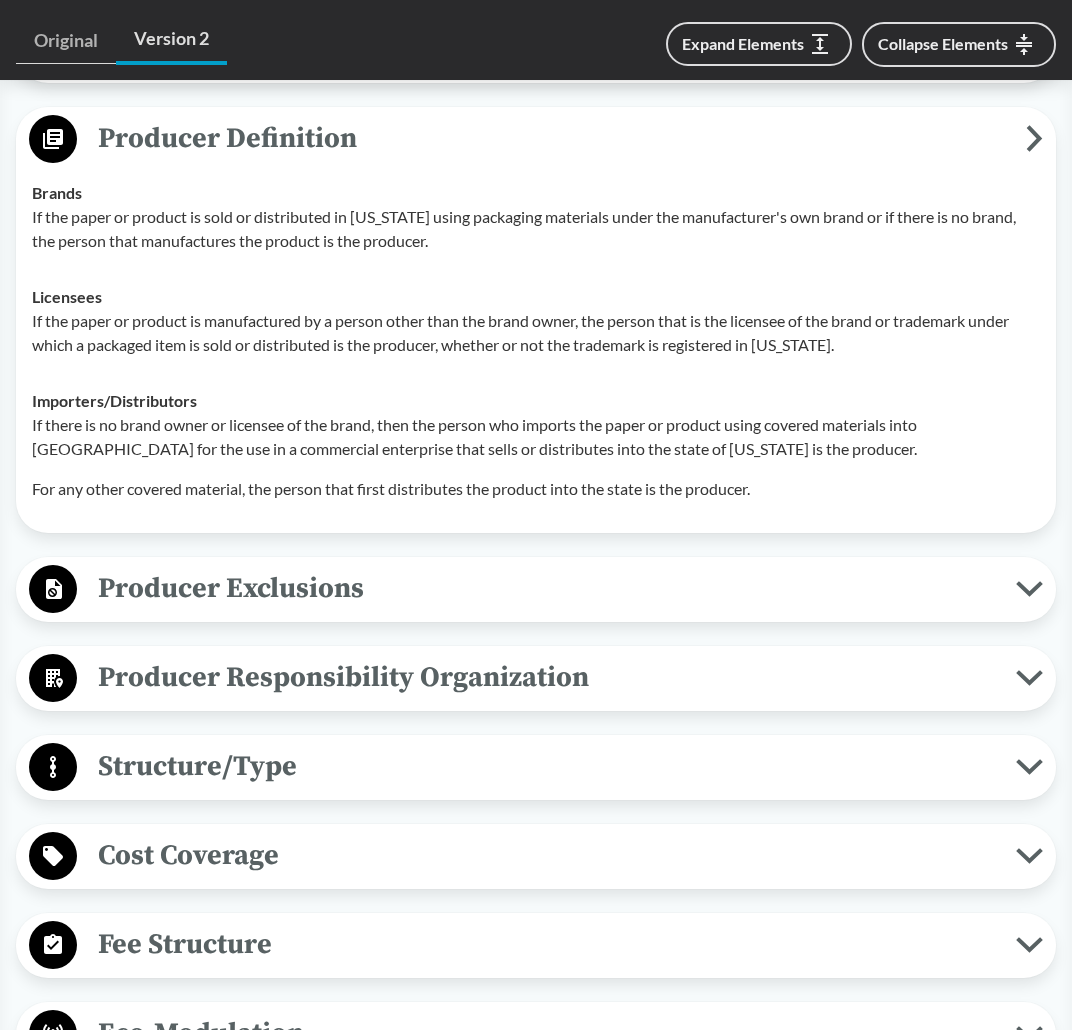 click on "Producer Exclusions" at bounding box center [546, 588] 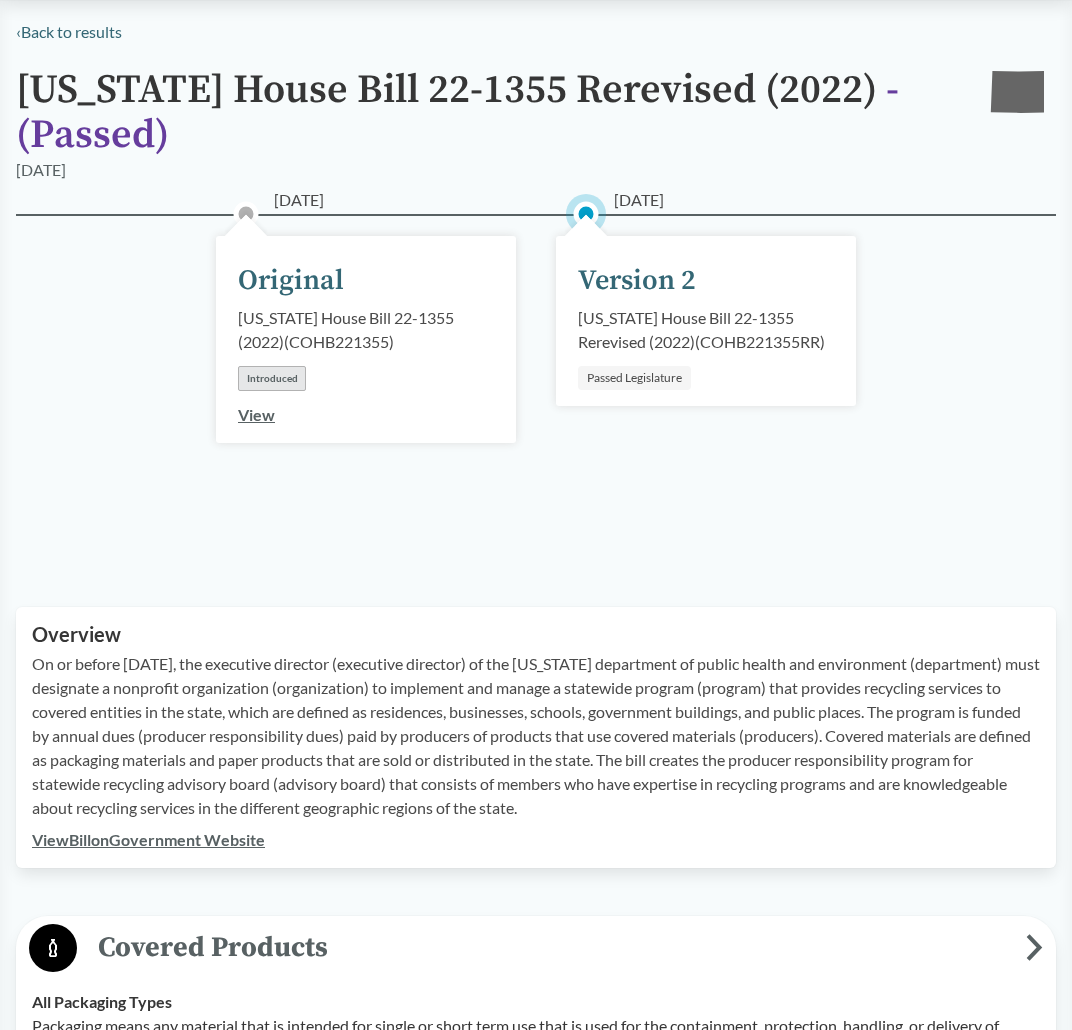 scroll, scrollTop: 0, scrollLeft: 0, axis: both 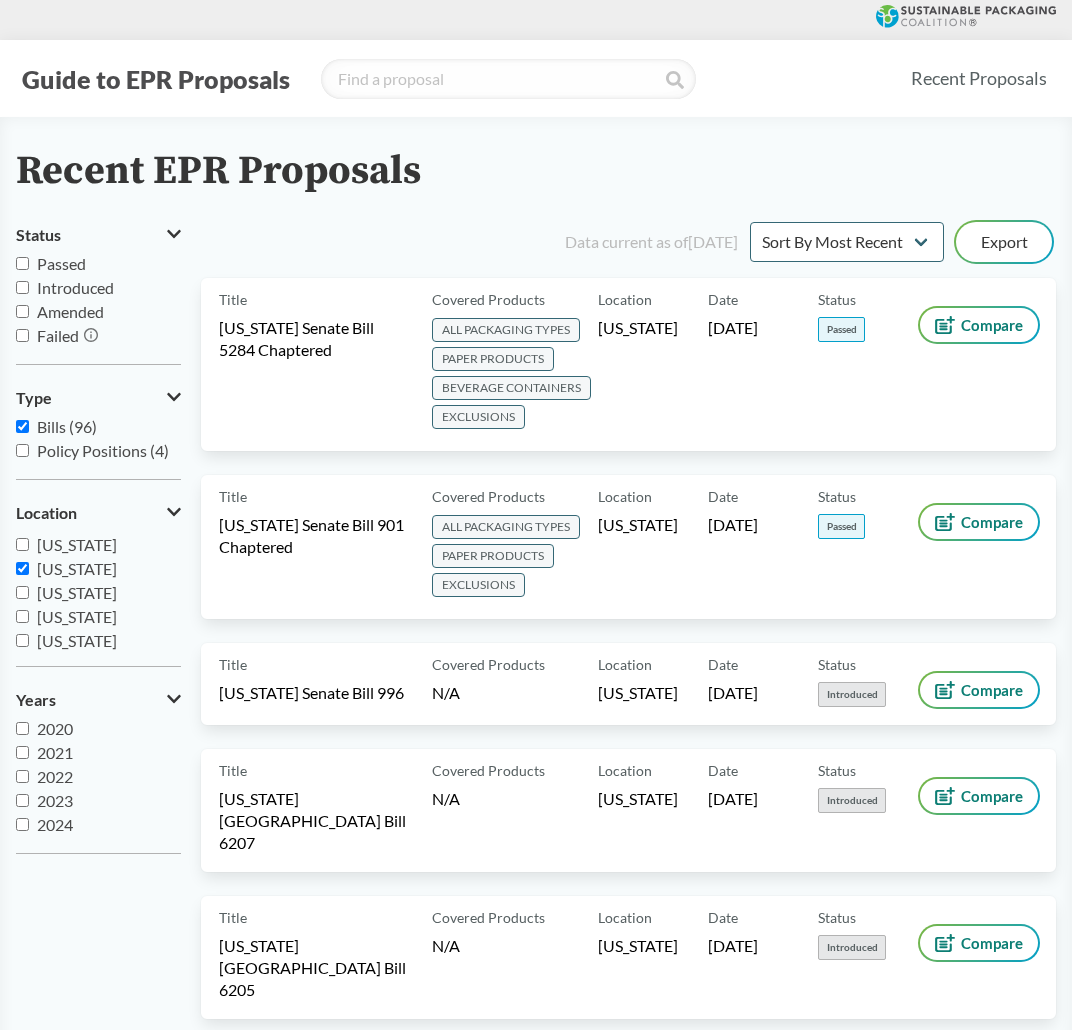click on "[US_STATE]" at bounding box center (22, 568) 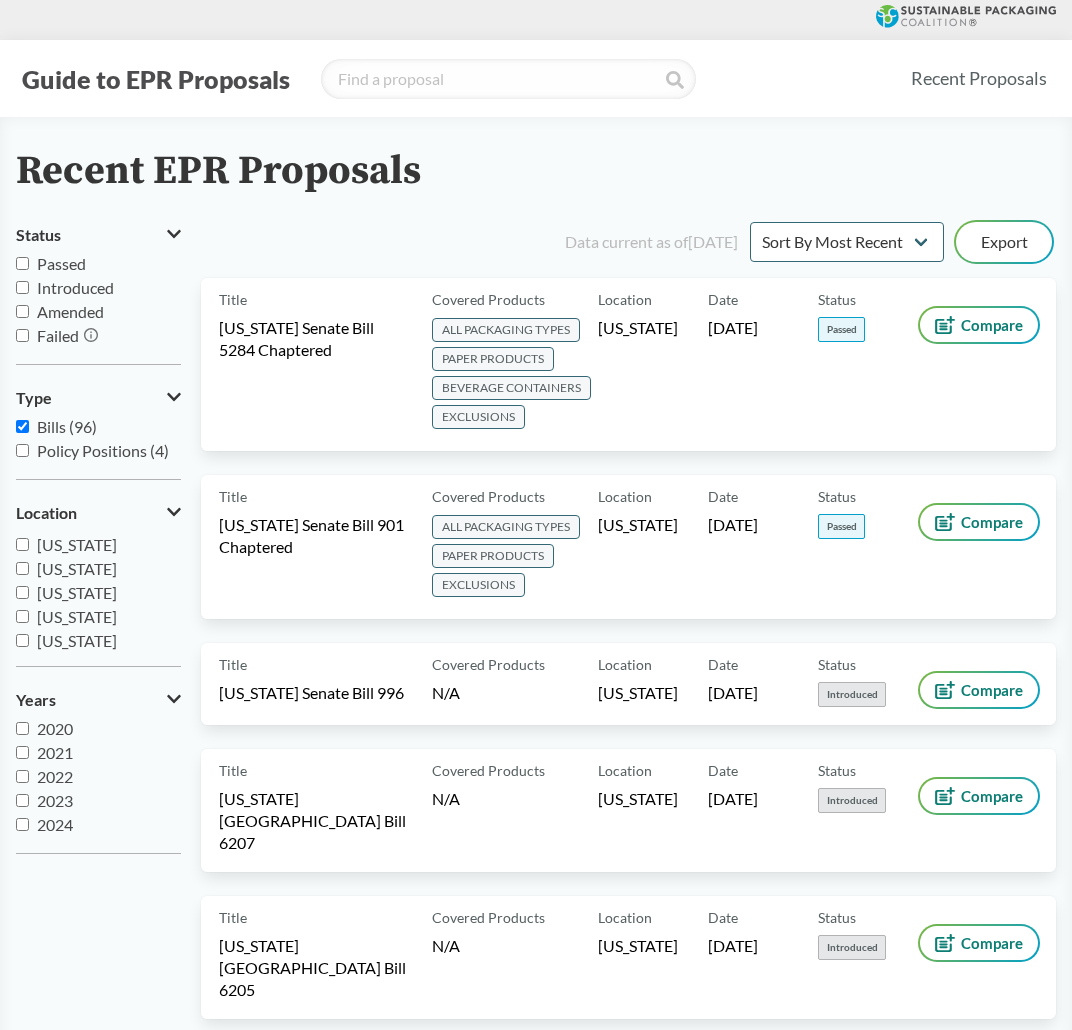 checkbox on "false" 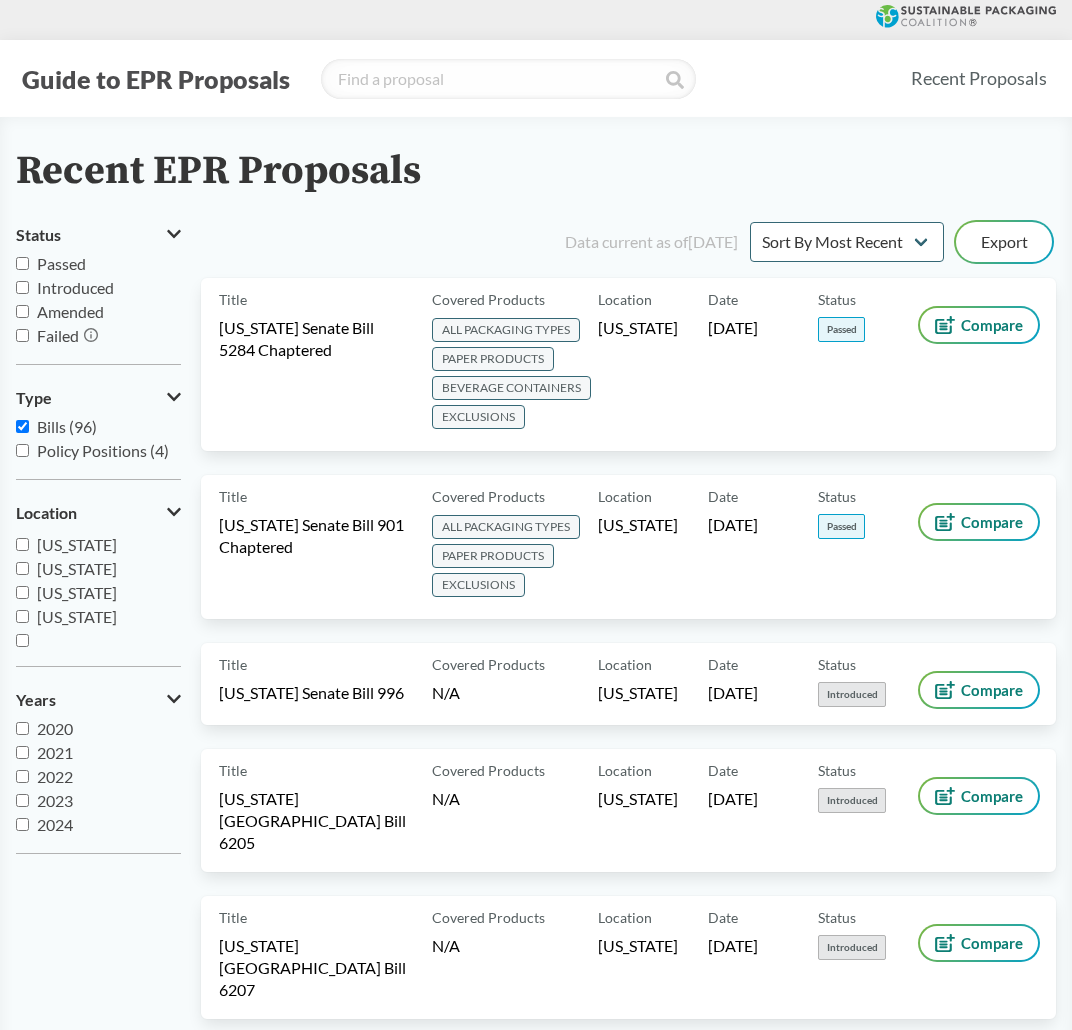 scroll, scrollTop: 432, scrollLeft: 0, axis: vertical 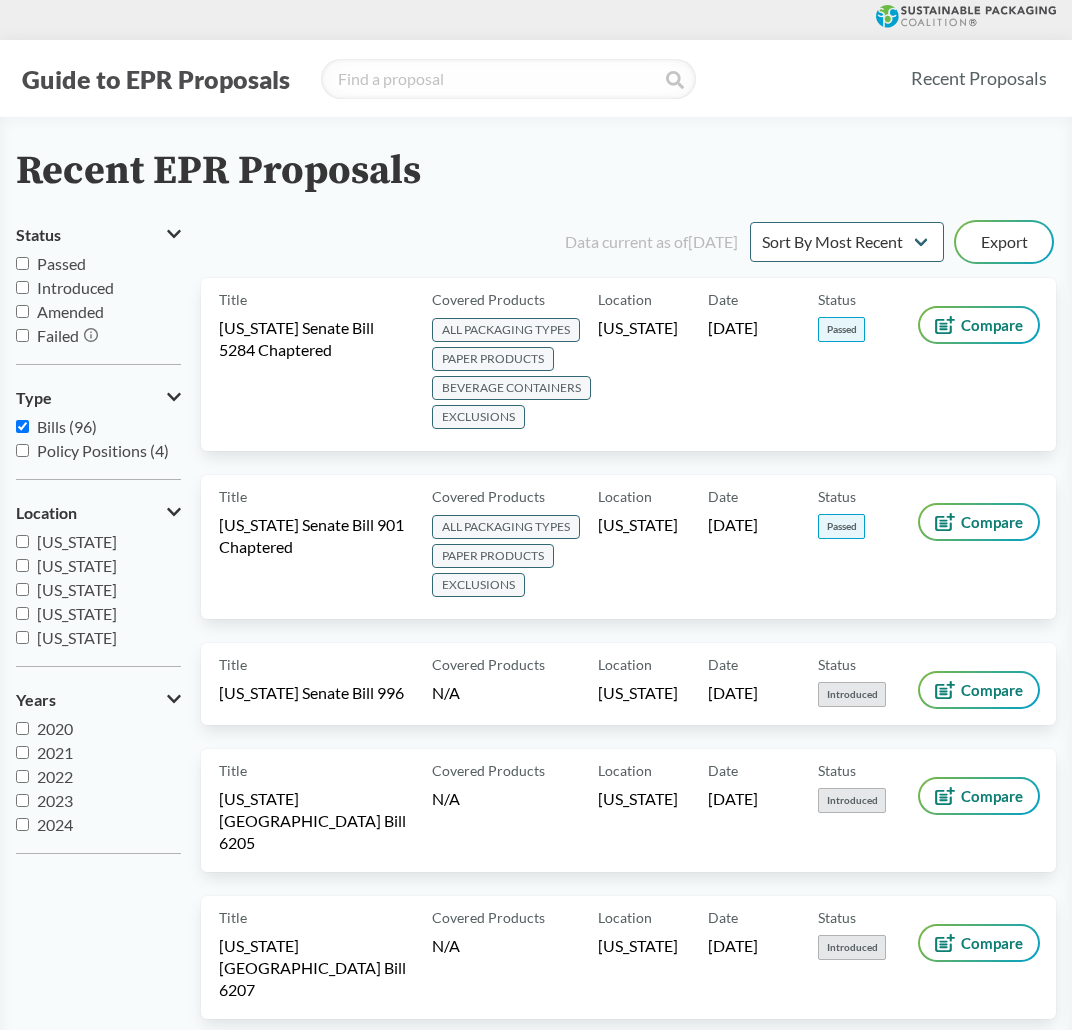click on "[US_STATE]" at bounding box center [22, 541] 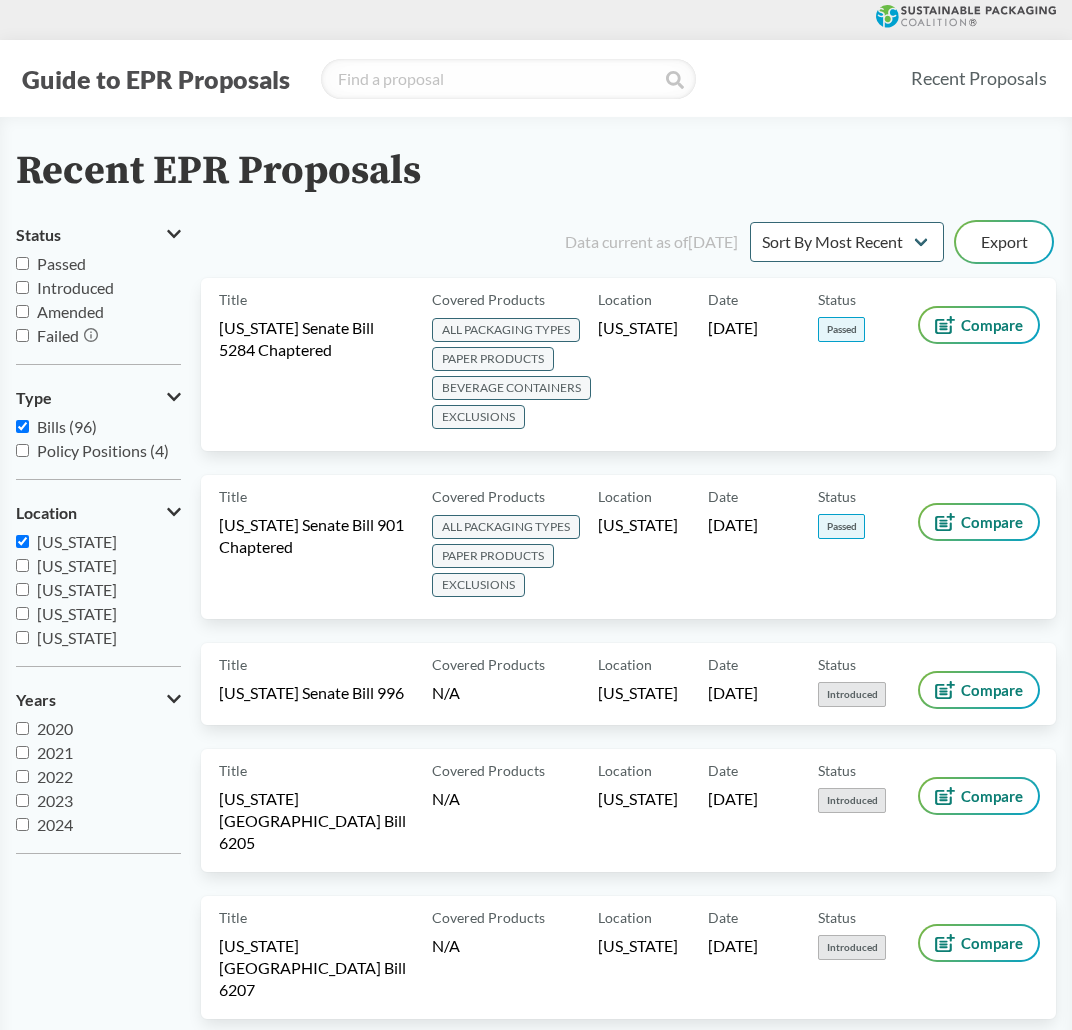 checkbox on "true" 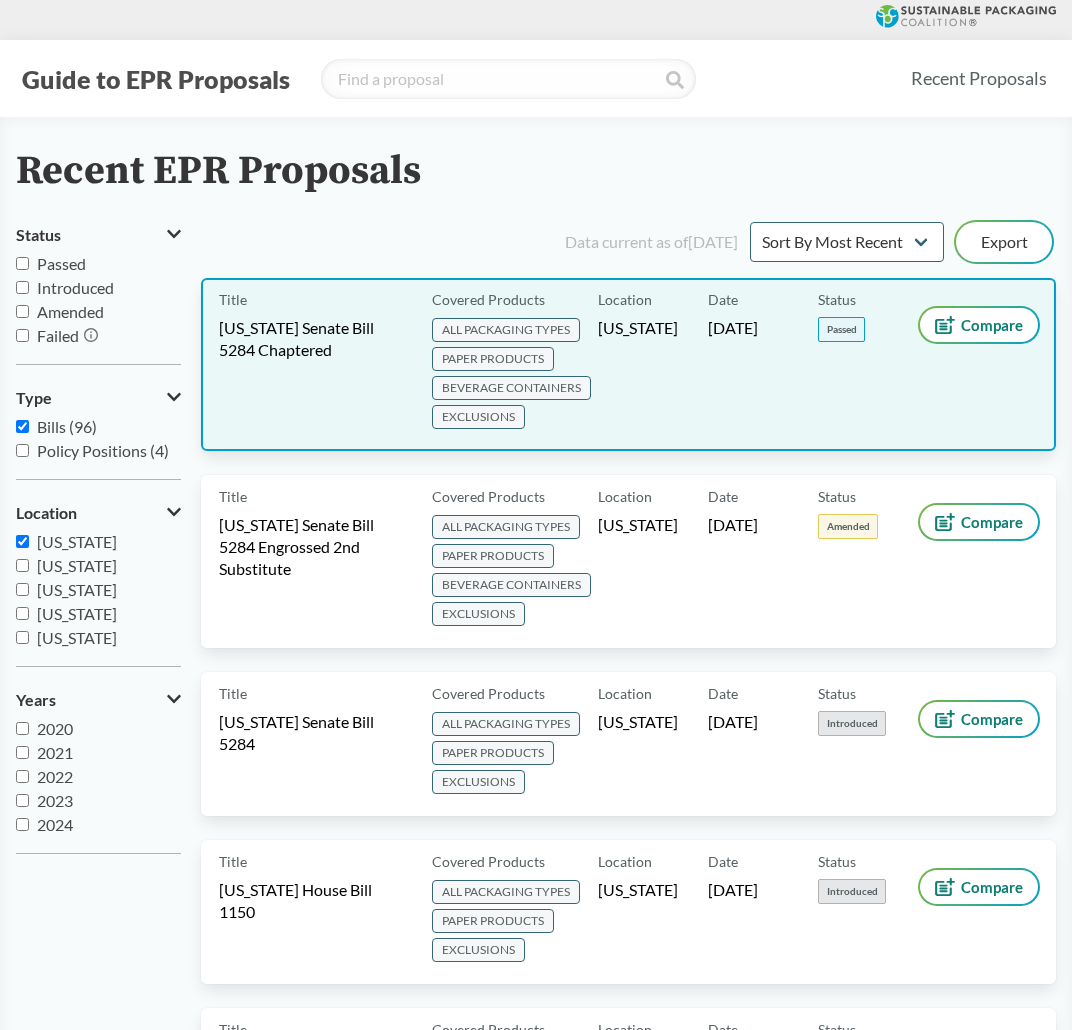 click on "[DATE]" at bounding box center (733, 328) 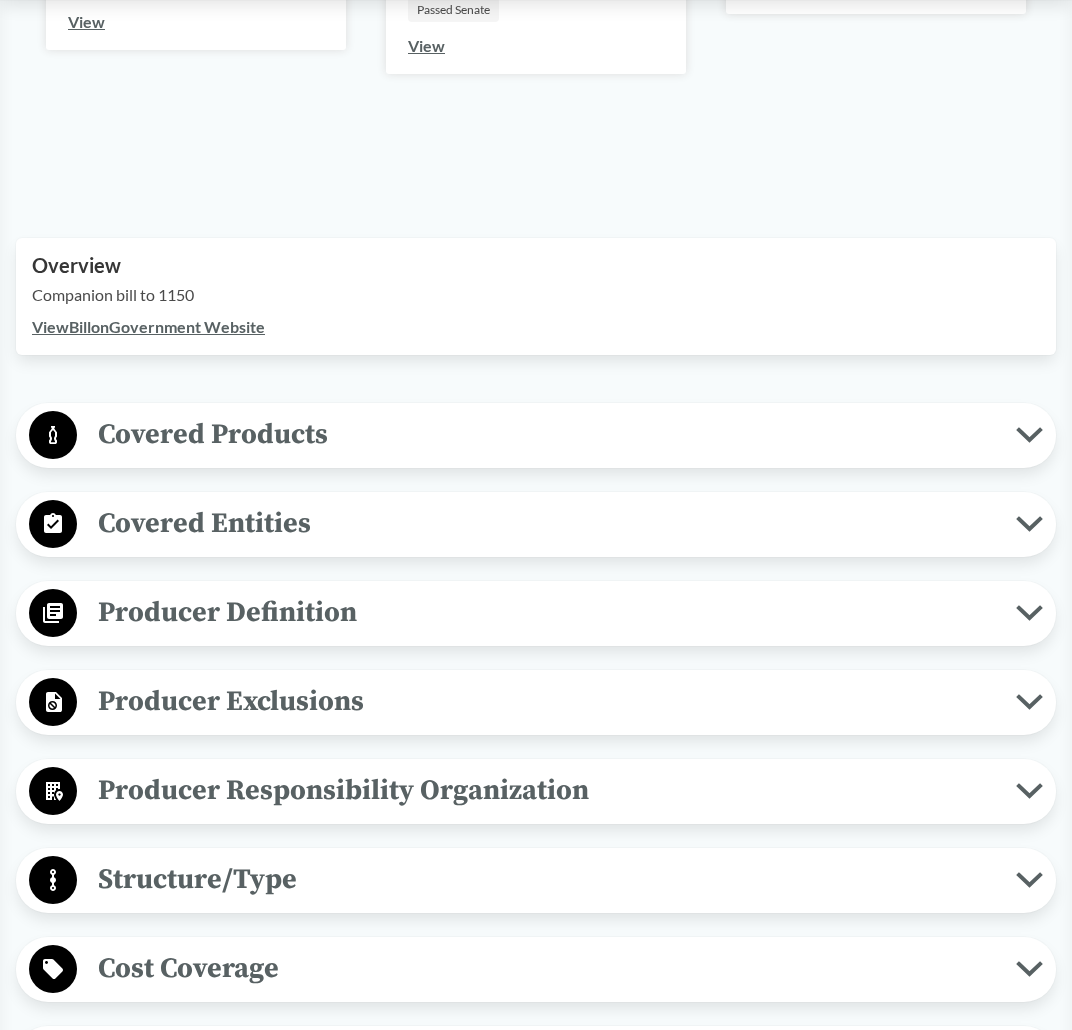 scroll, scrollTop: 500, scrollLeft: 0, axis: vertical 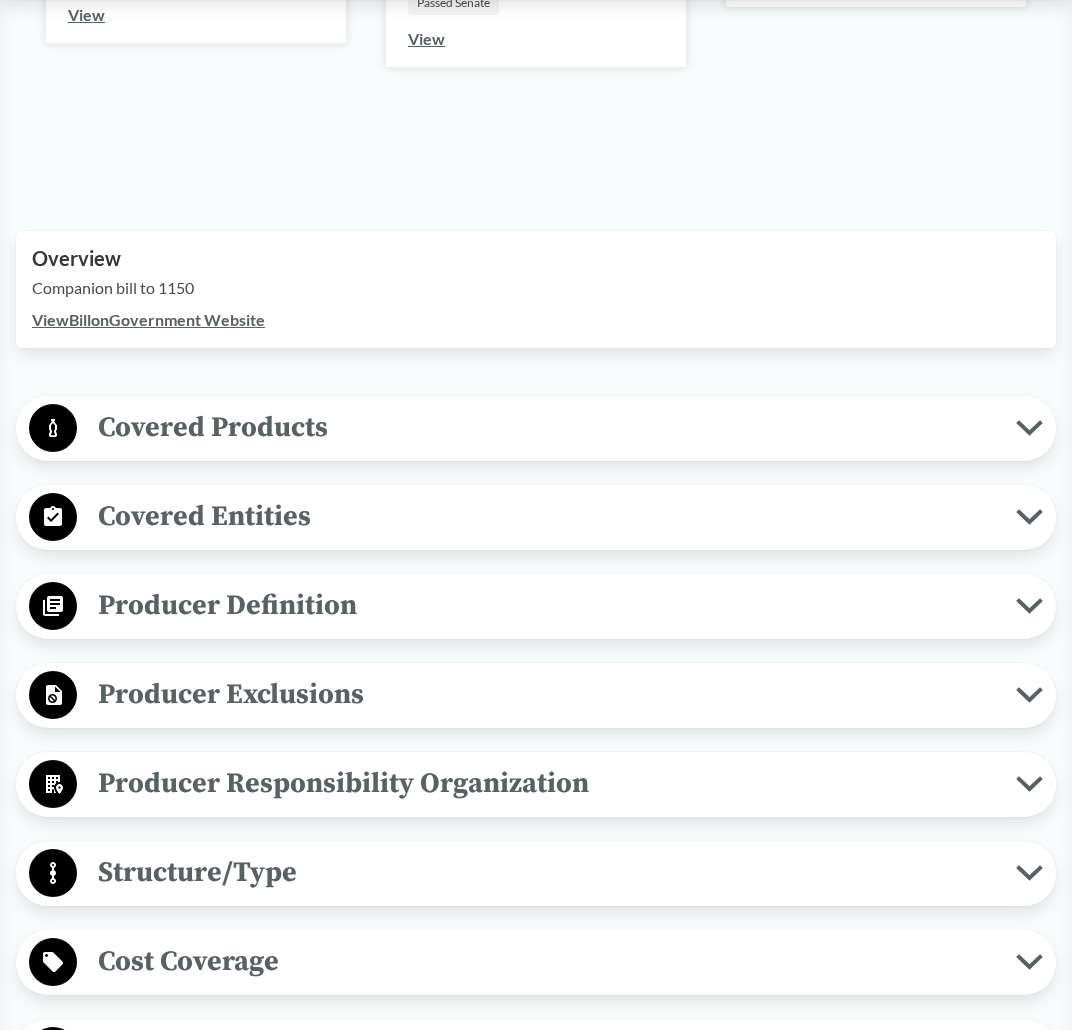 click on "Covered Products" at bounding box center (546, 427) 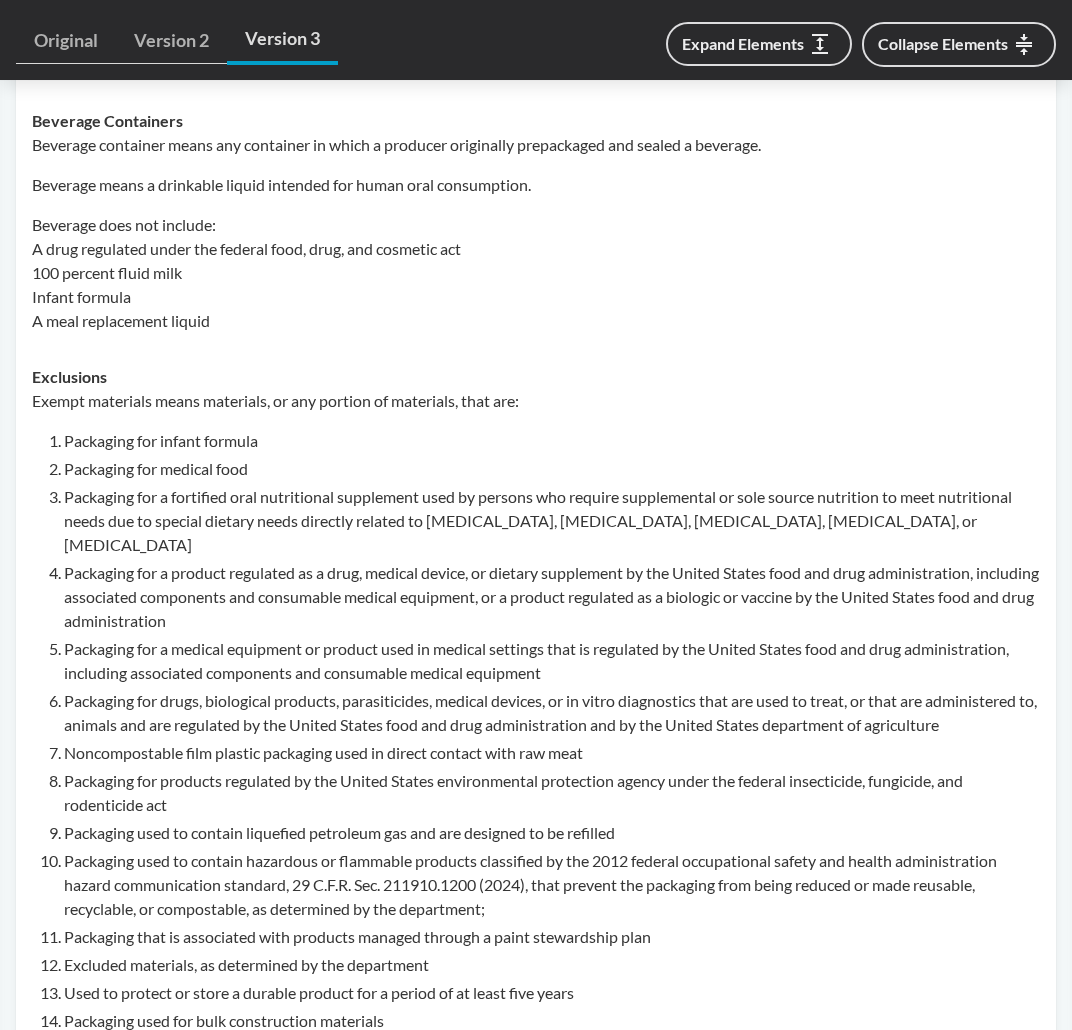 scroll, scrollTop: 1500, scrollLeft: 0, axis: vertical 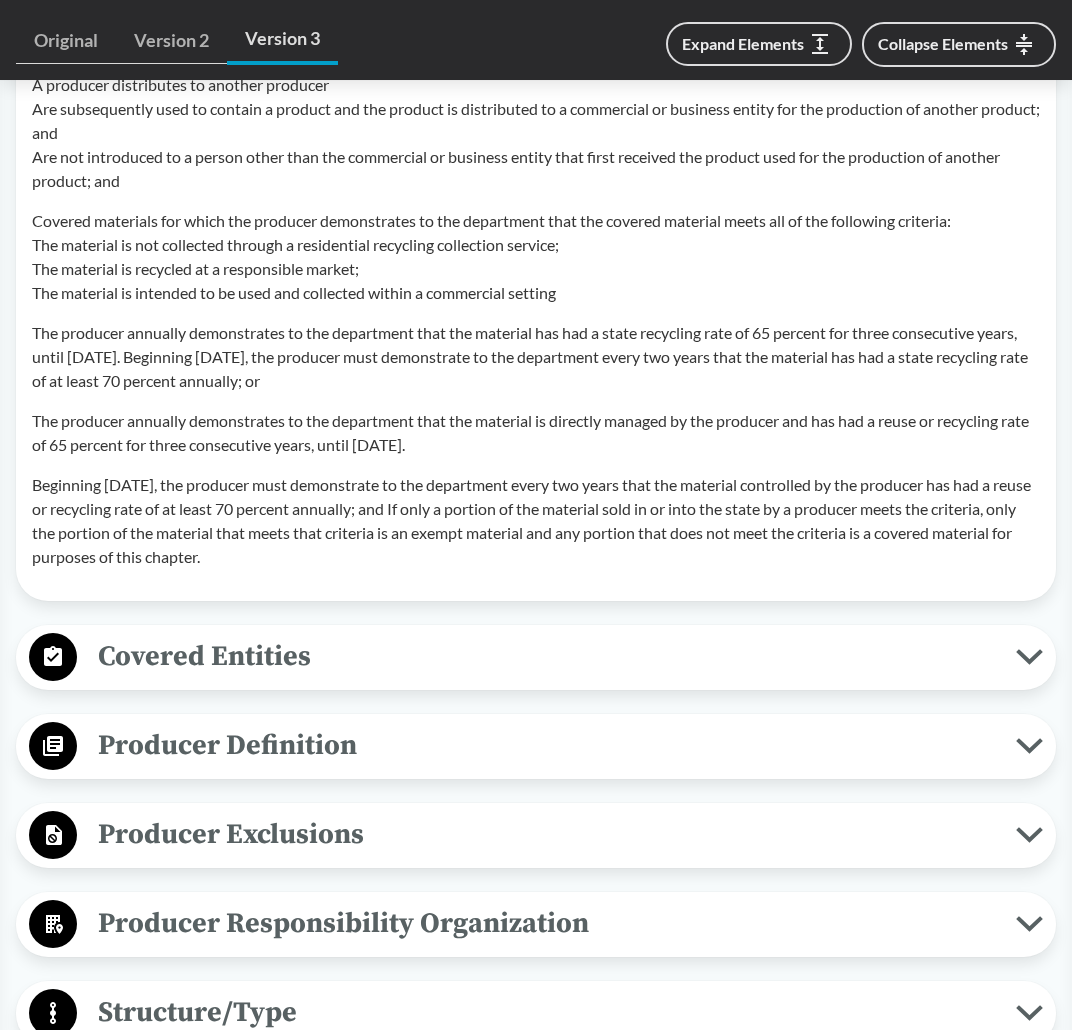 click on "Producer Definition" at bounding box center (546, 745) 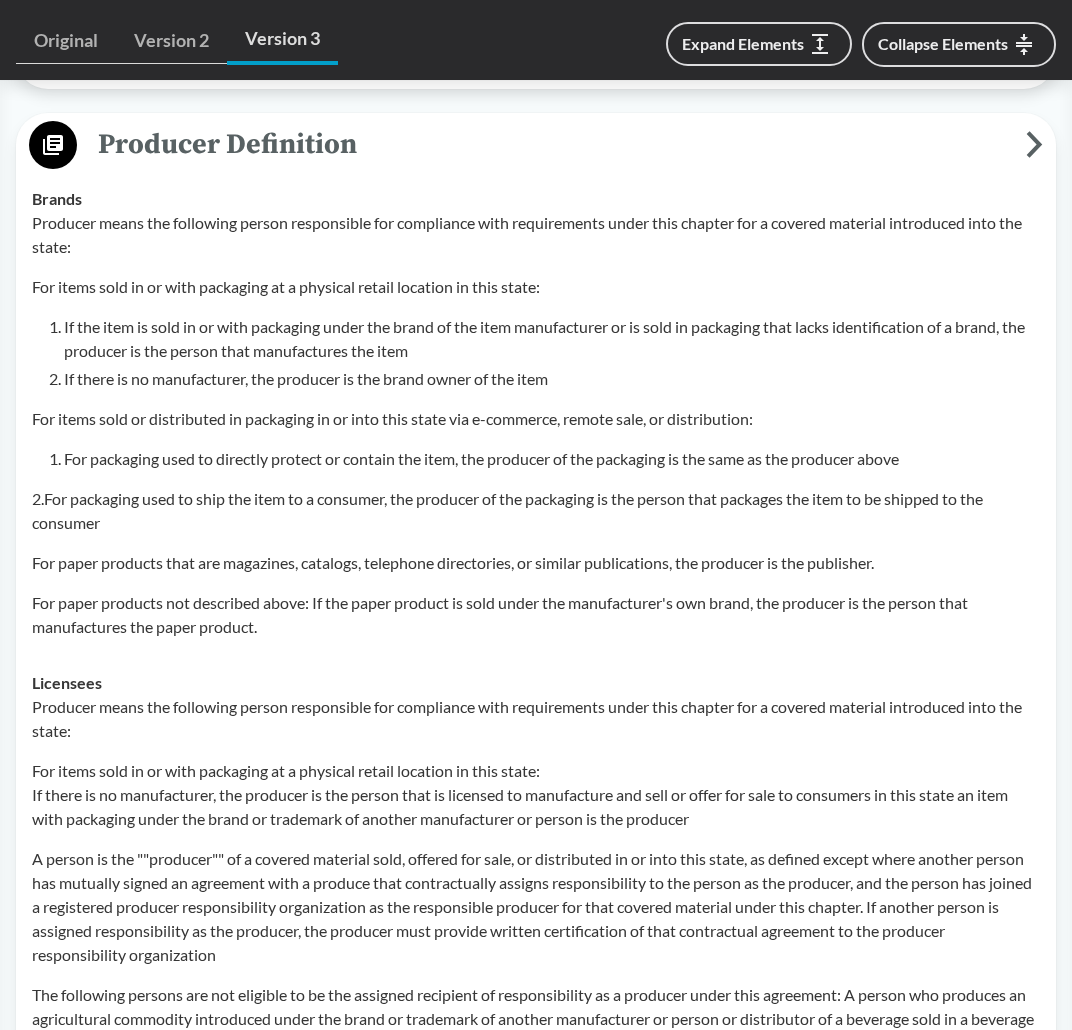 scroll, scrollTop: 3000, scrollLeft: 0, axis: vertical 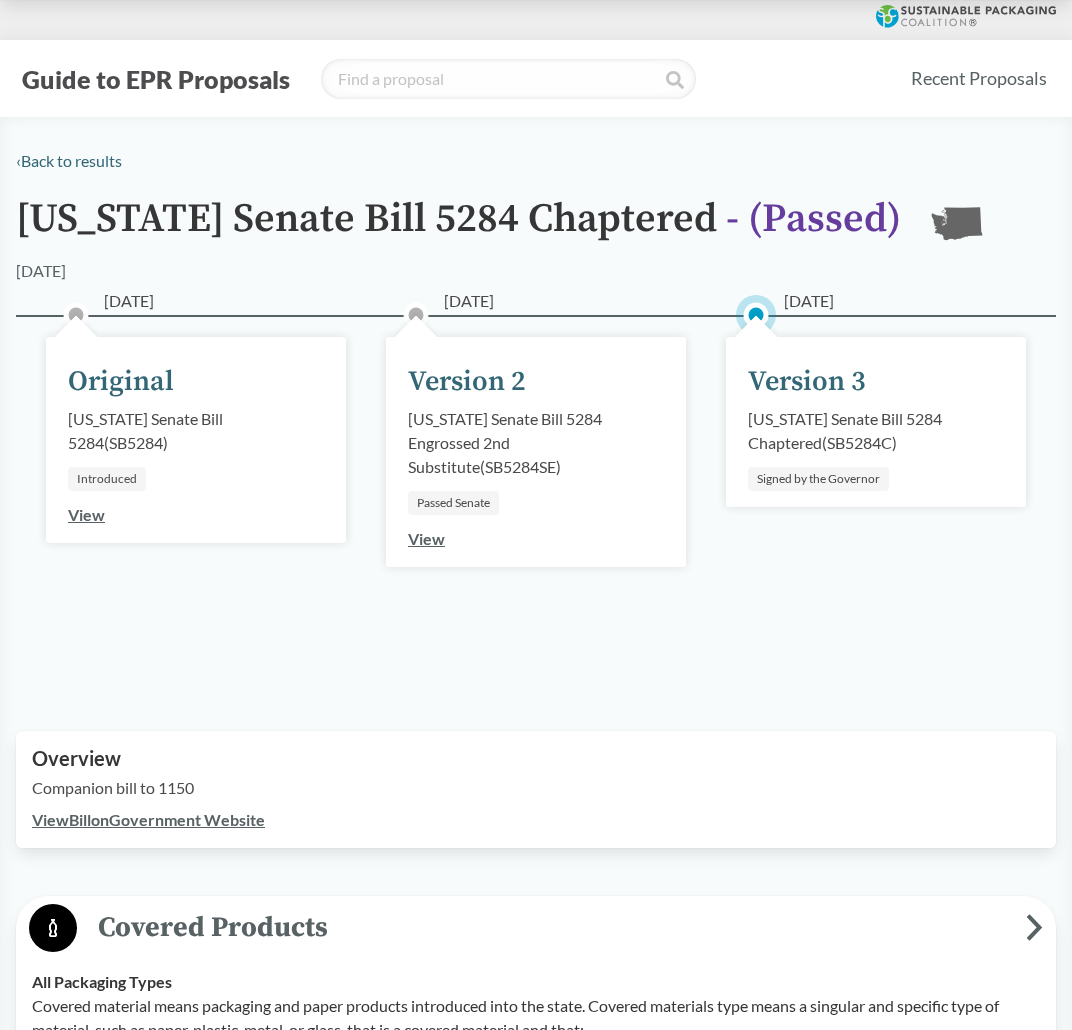 click on "View  Bill  on  Government Website" at bounding box center (148, 819) 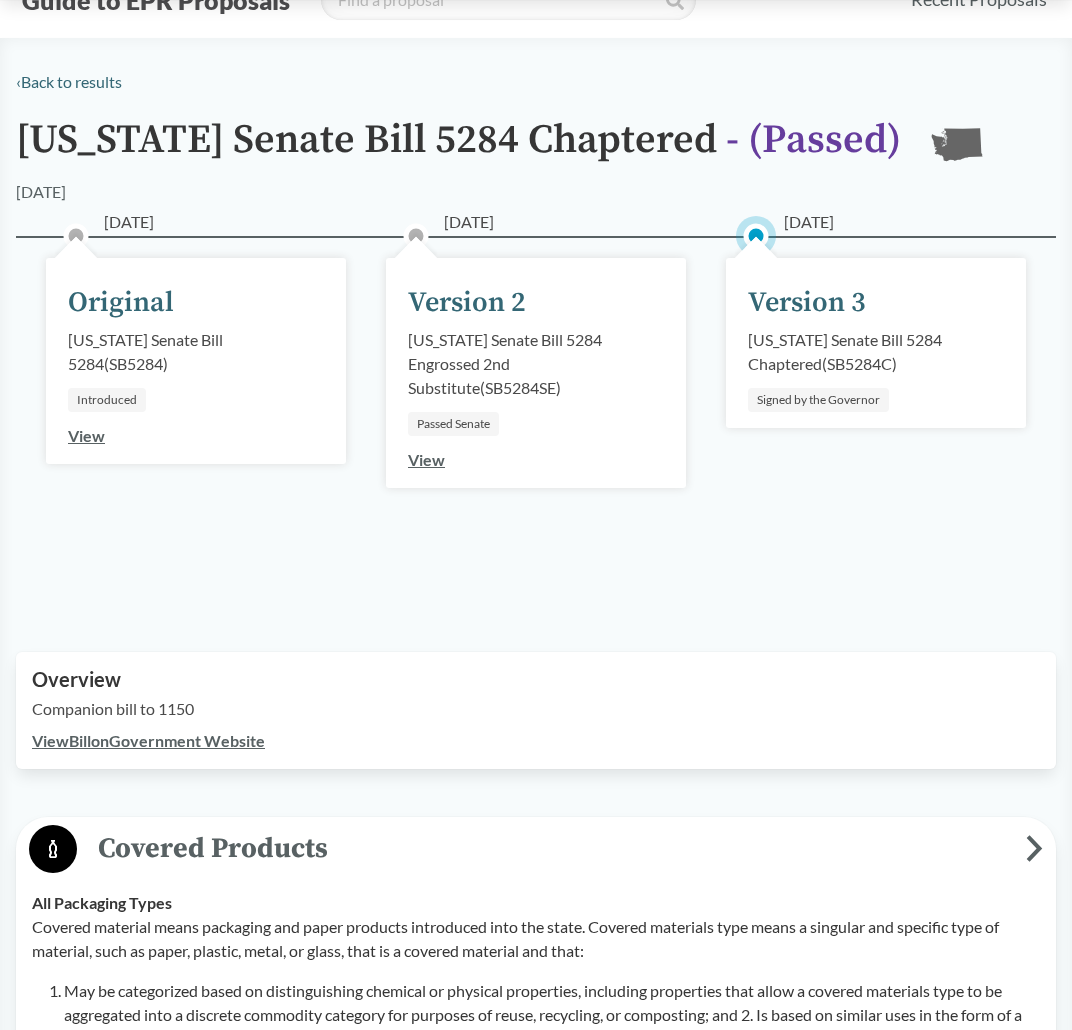 scroll, scrollTop: 0, scrollLeft: 0, axis: both 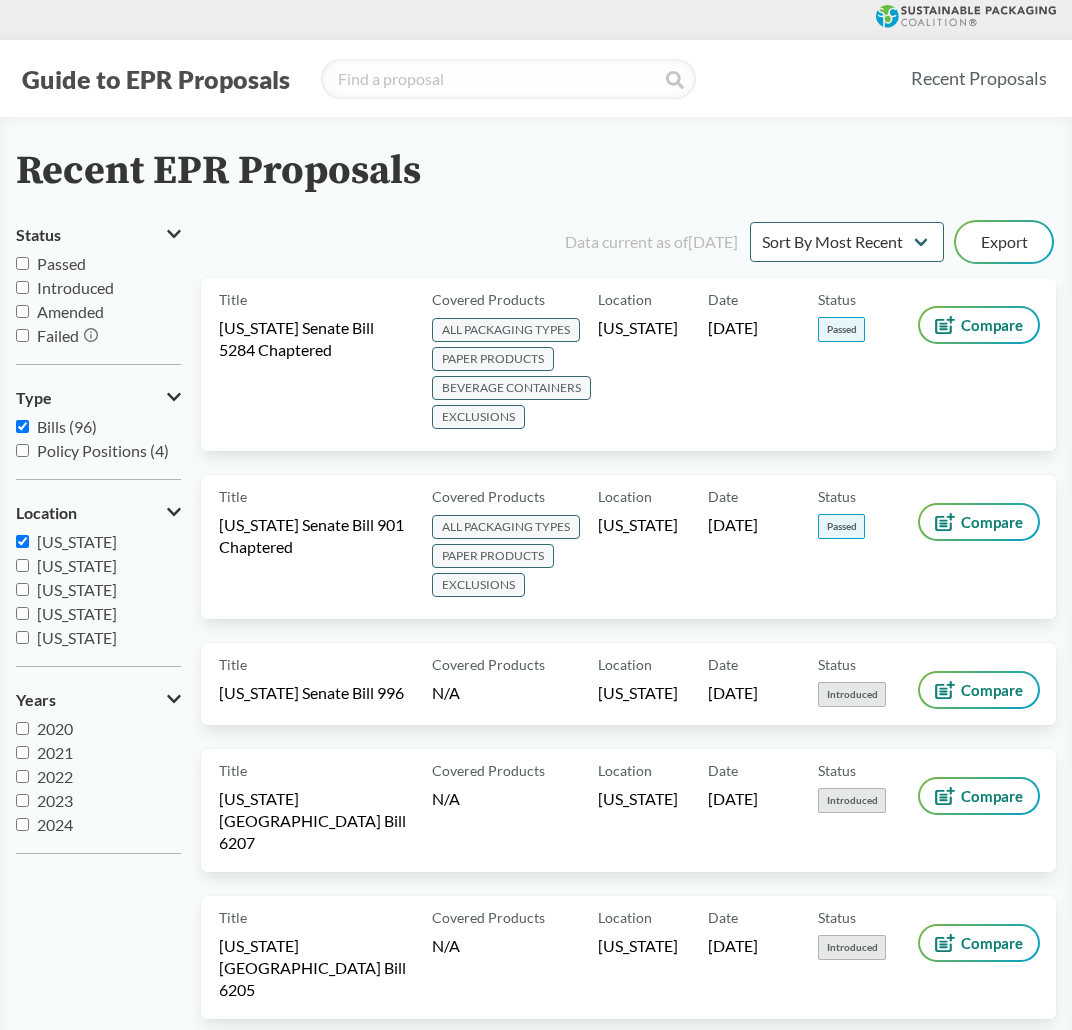 click on "[US_STATE]" at bounding box center (22, 541) 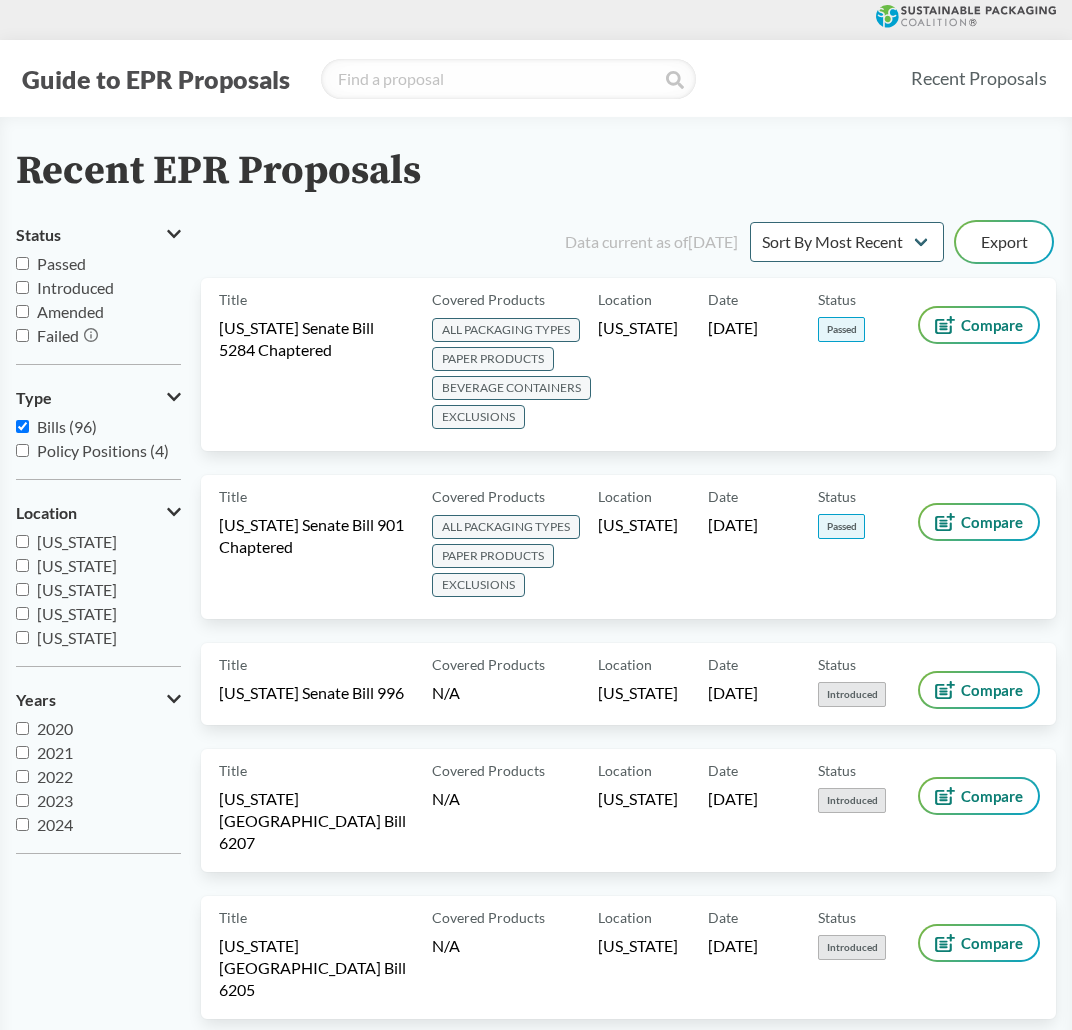 checkbox on "false" 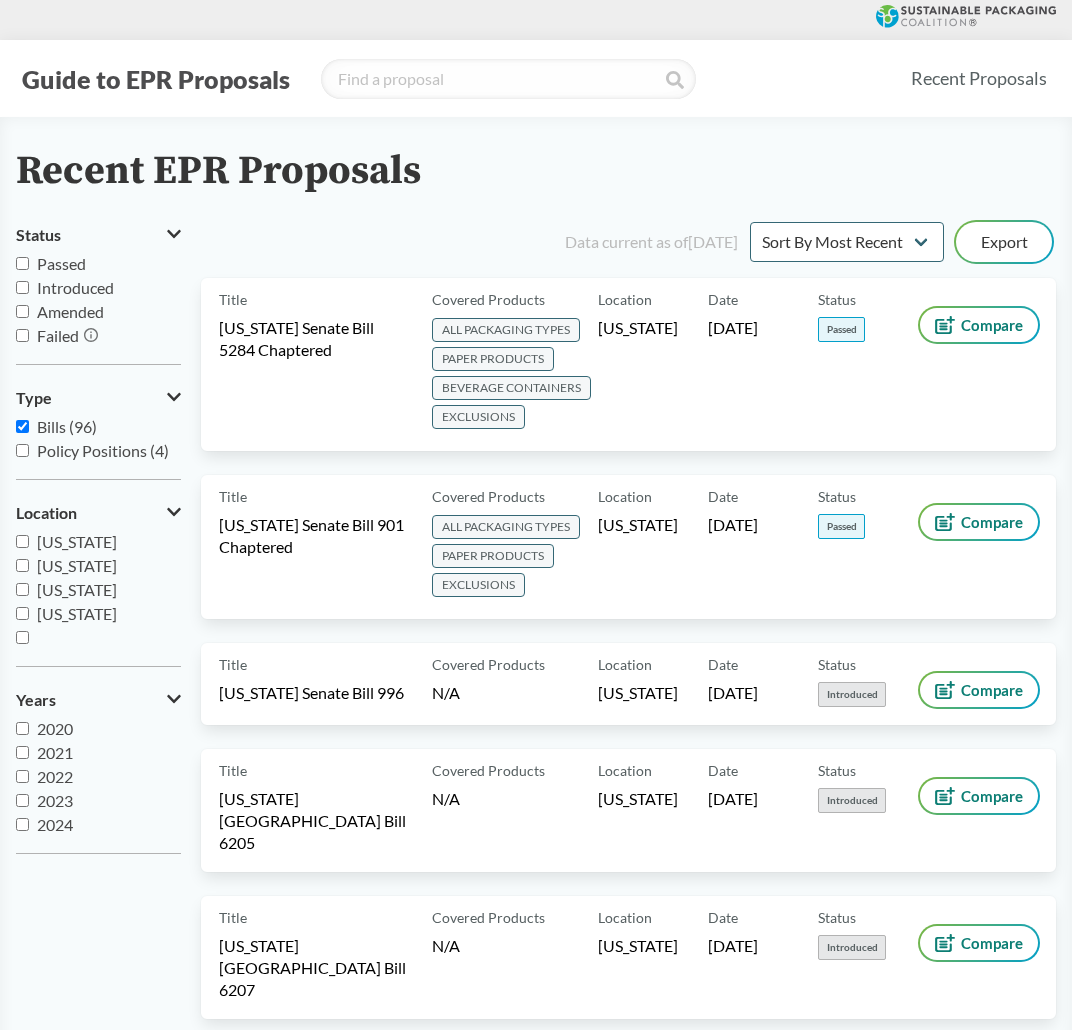 scroll, scrollTop: 0, scrollLeft: 0, axis: both 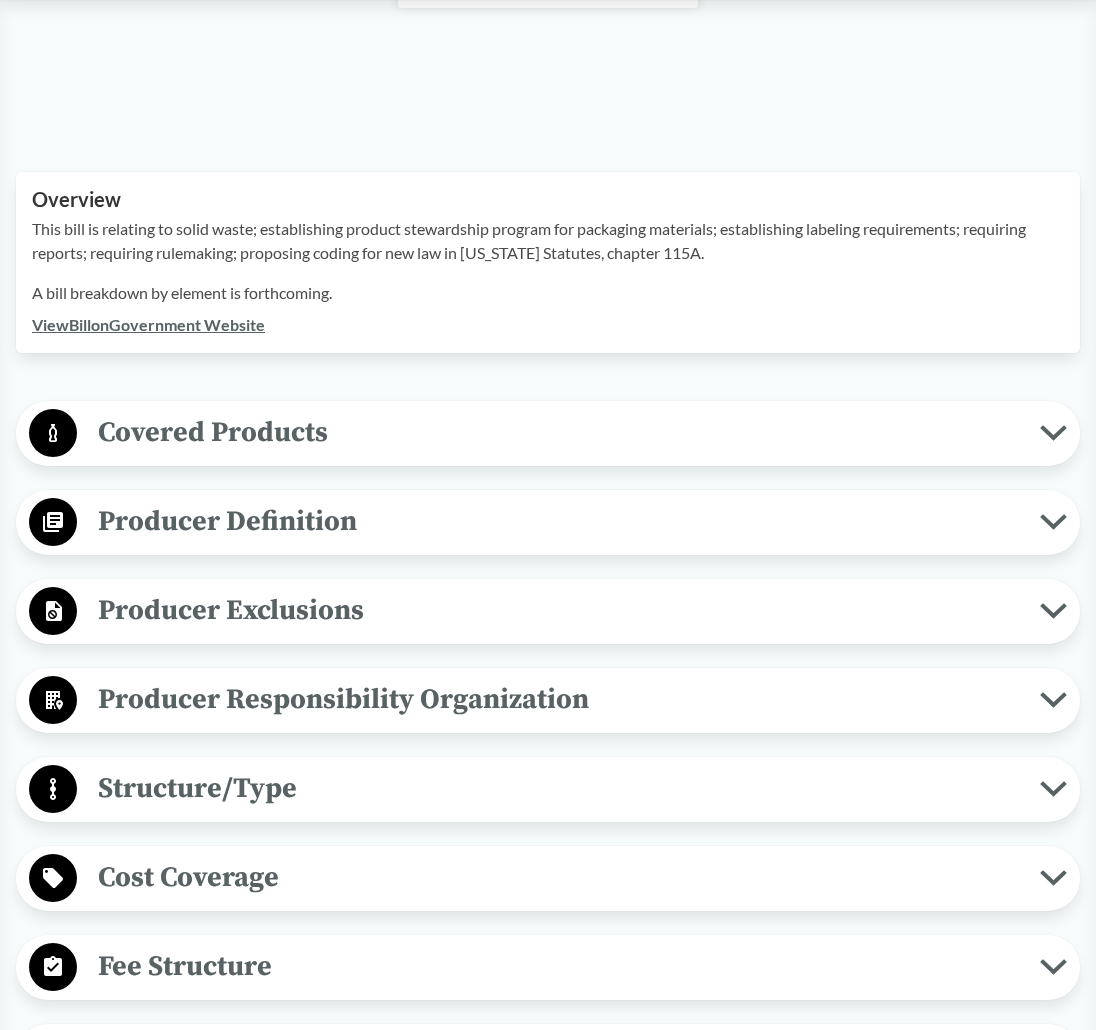 click on "Covered Products" at bounding box center (558, 432) 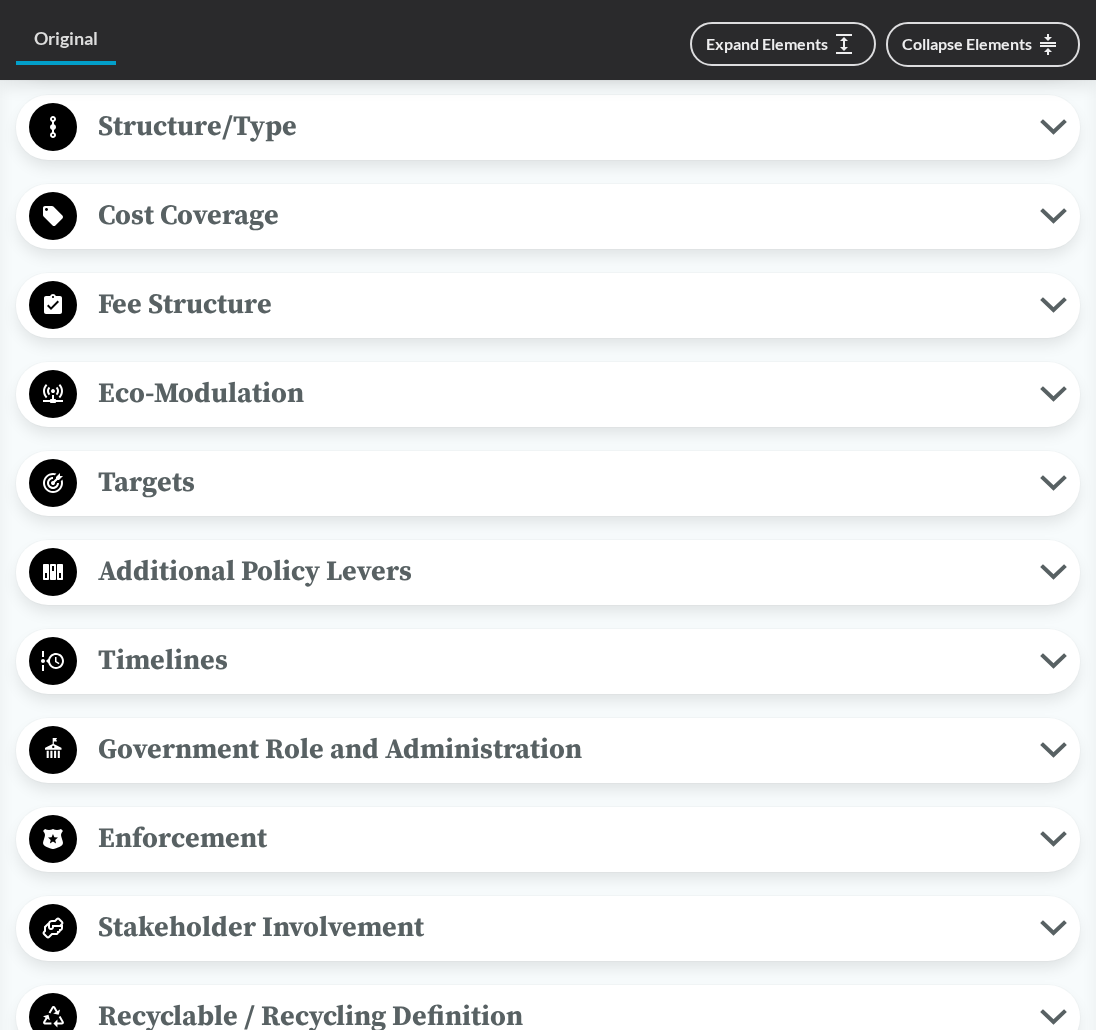 scroll, scrollTop: 1500, scrollLeft: 0, axis: vertical 